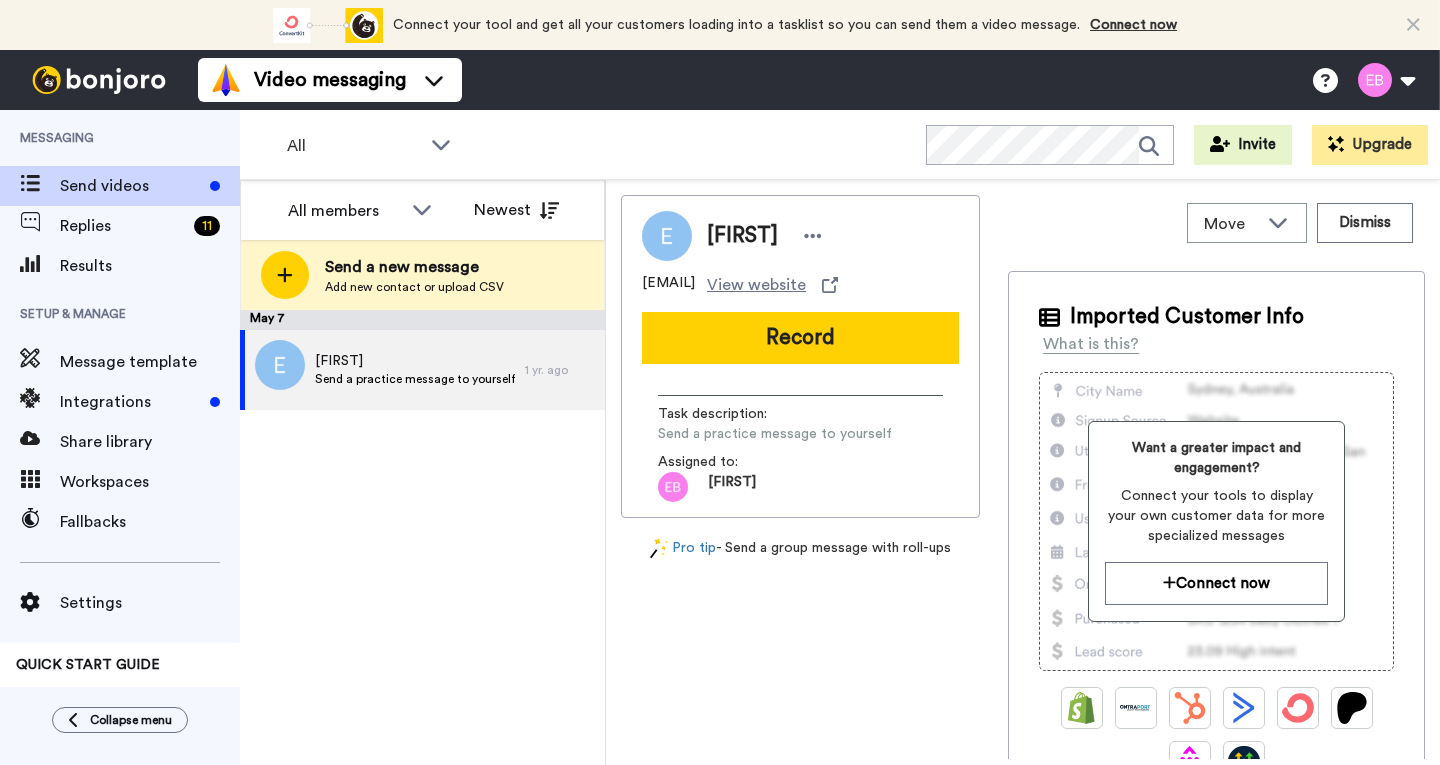 scroll, scrollTop: 0, scrollLeft: 0, axis: both 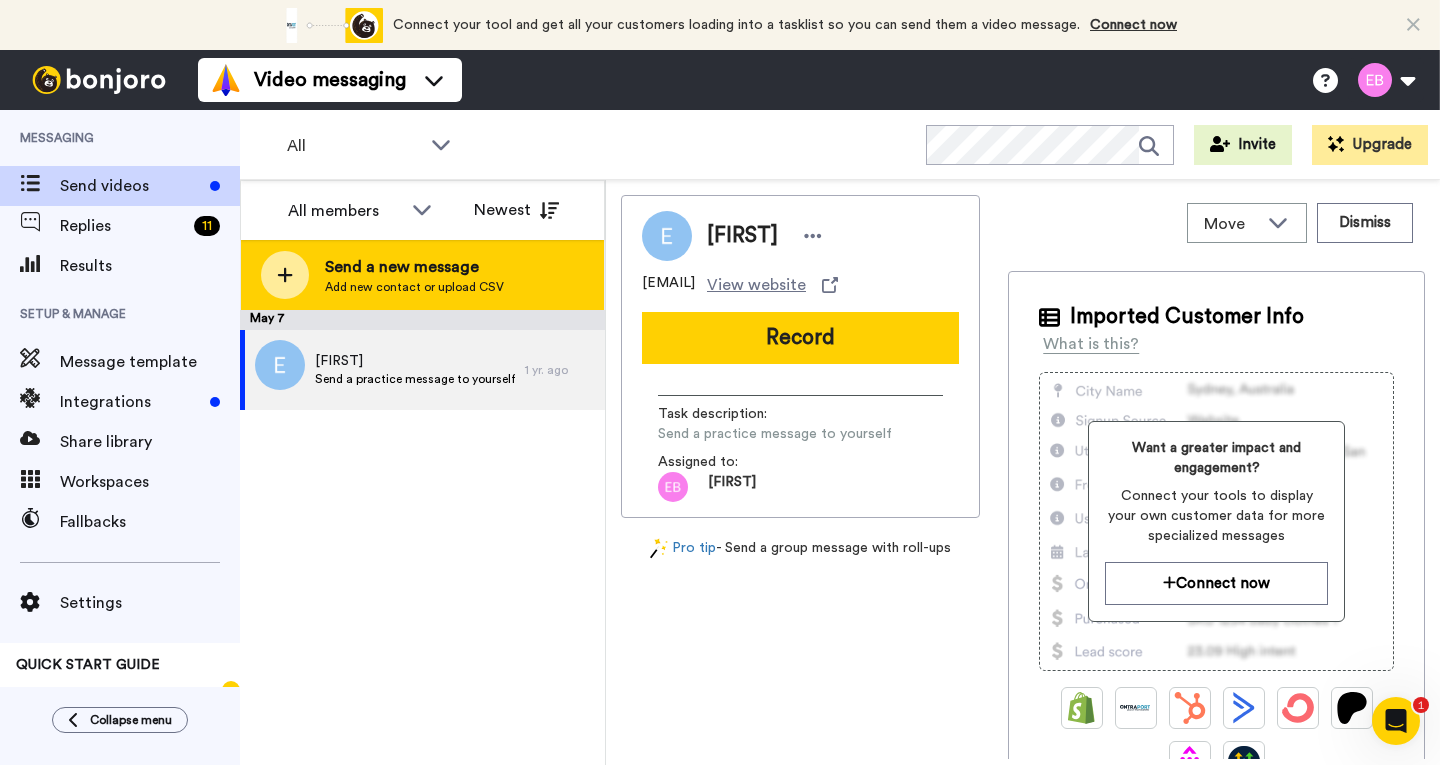 click 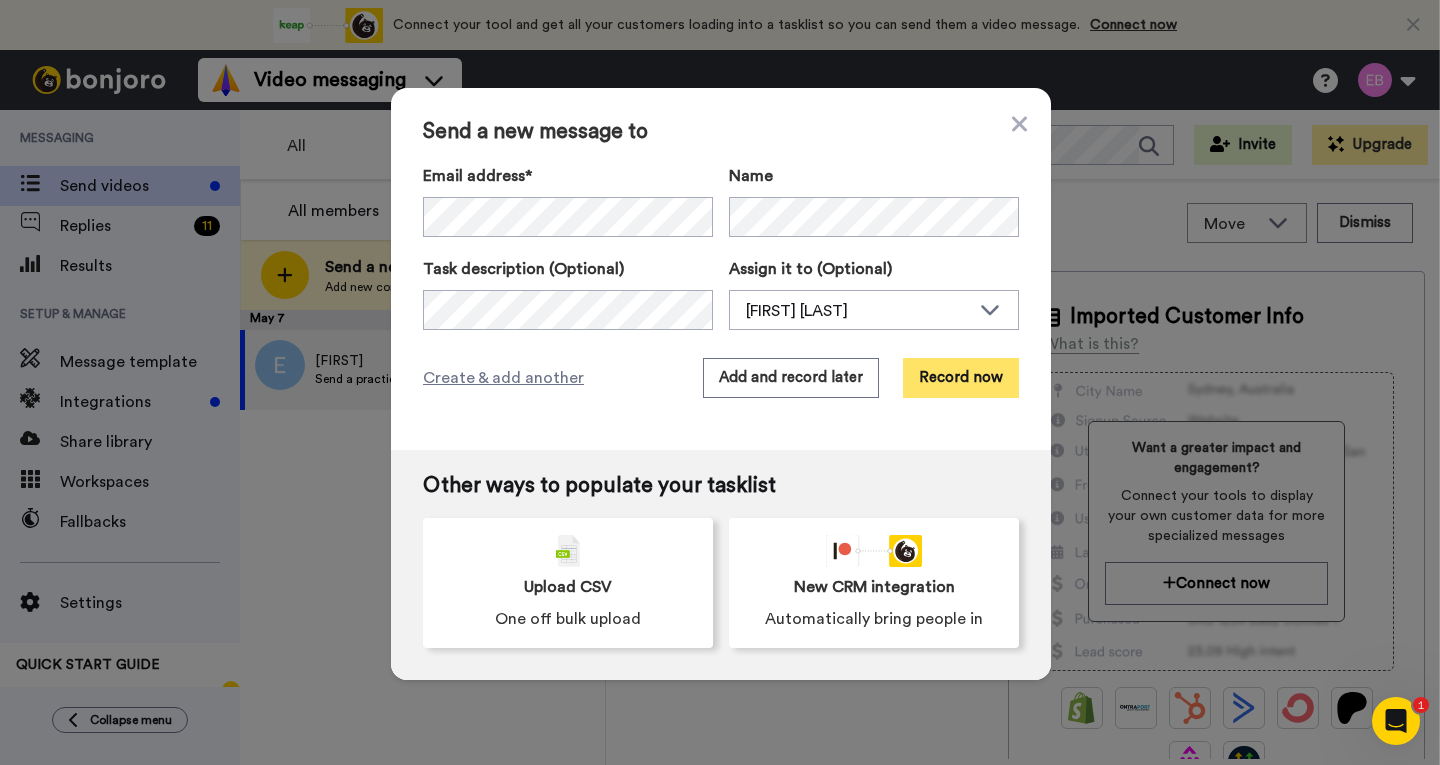 click on "Record now" at bounding box center (961, 378) 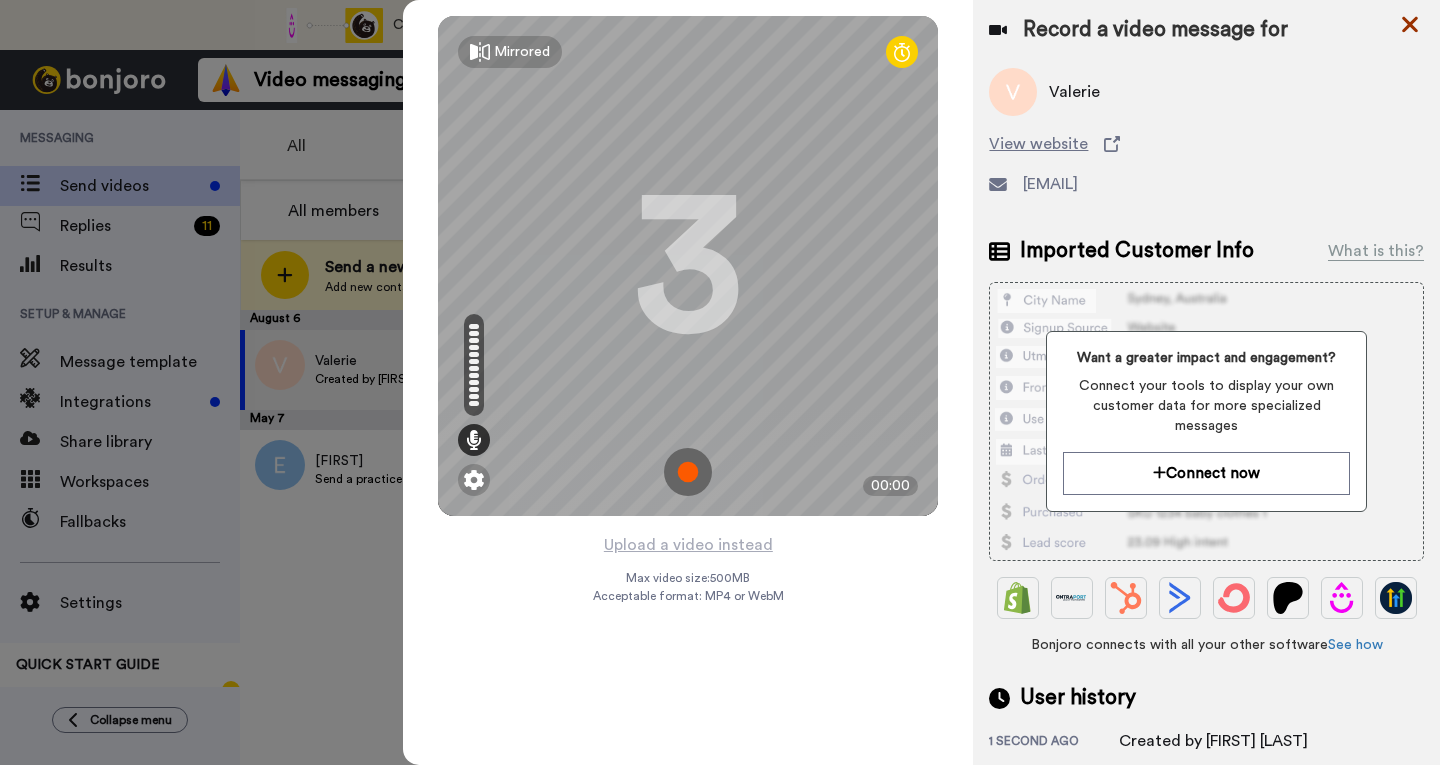 click 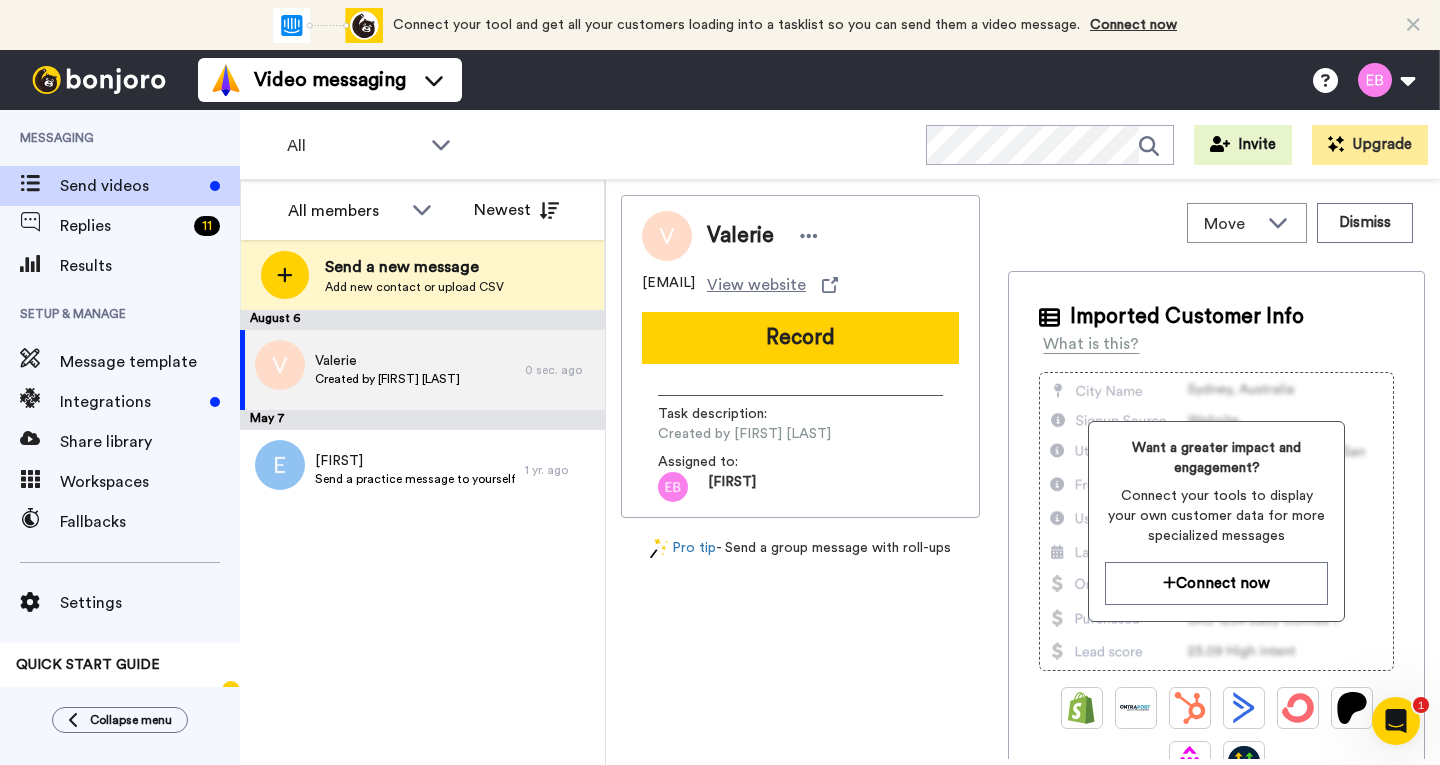 scroll, scrollTop: 0, scrollLeft: 0, axis: both 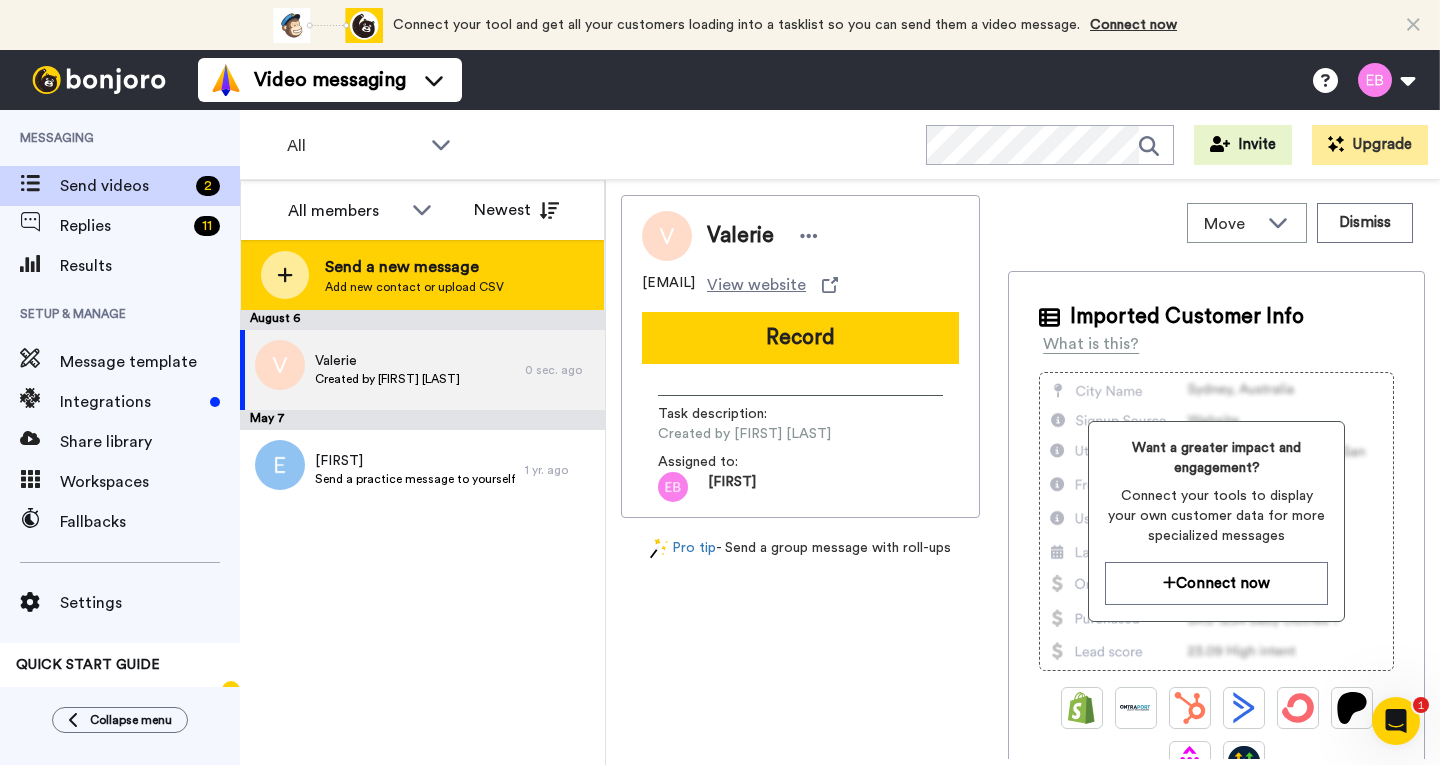 click at bounding box center [285, 275] 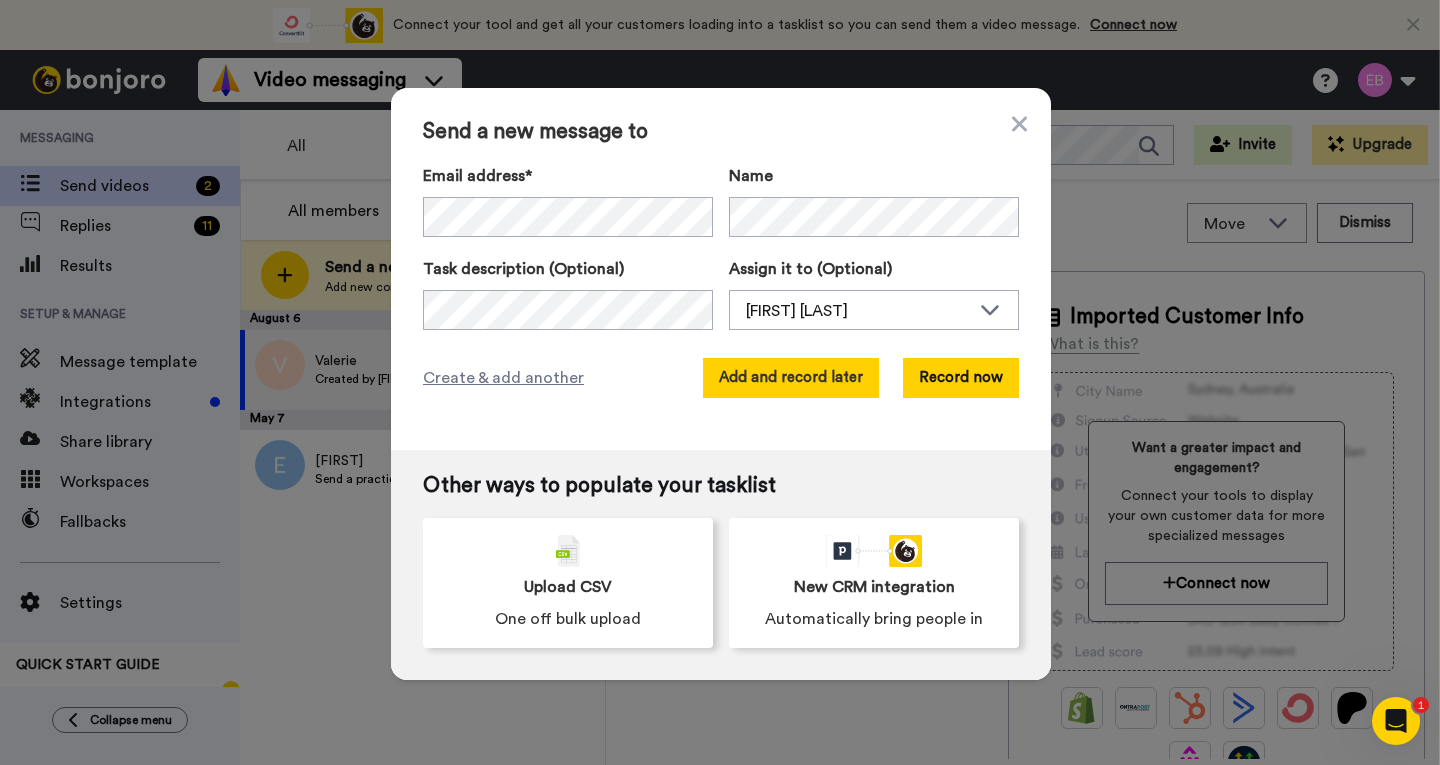 click on "Add and record later" at bounding box center (791, 378) 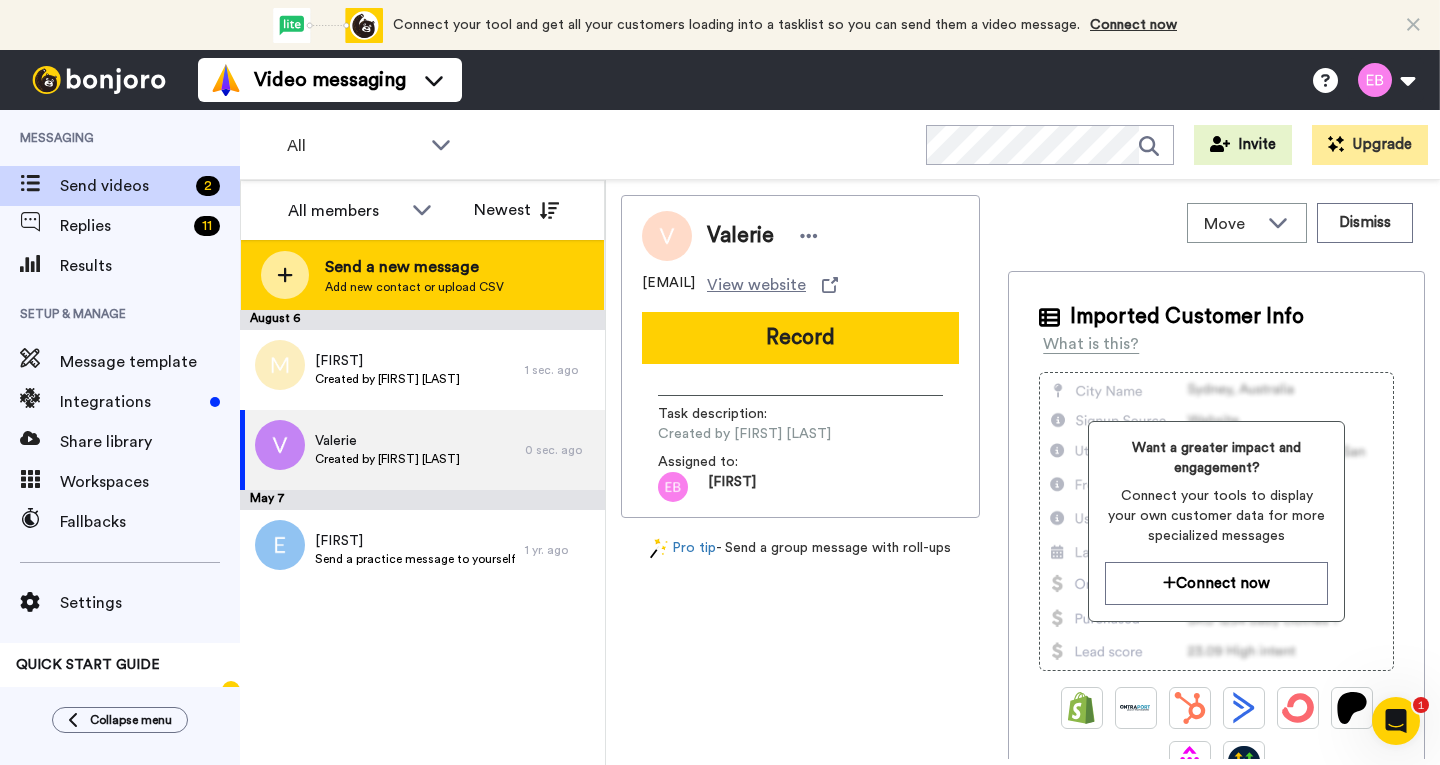 click at bounding box center (285, 275) 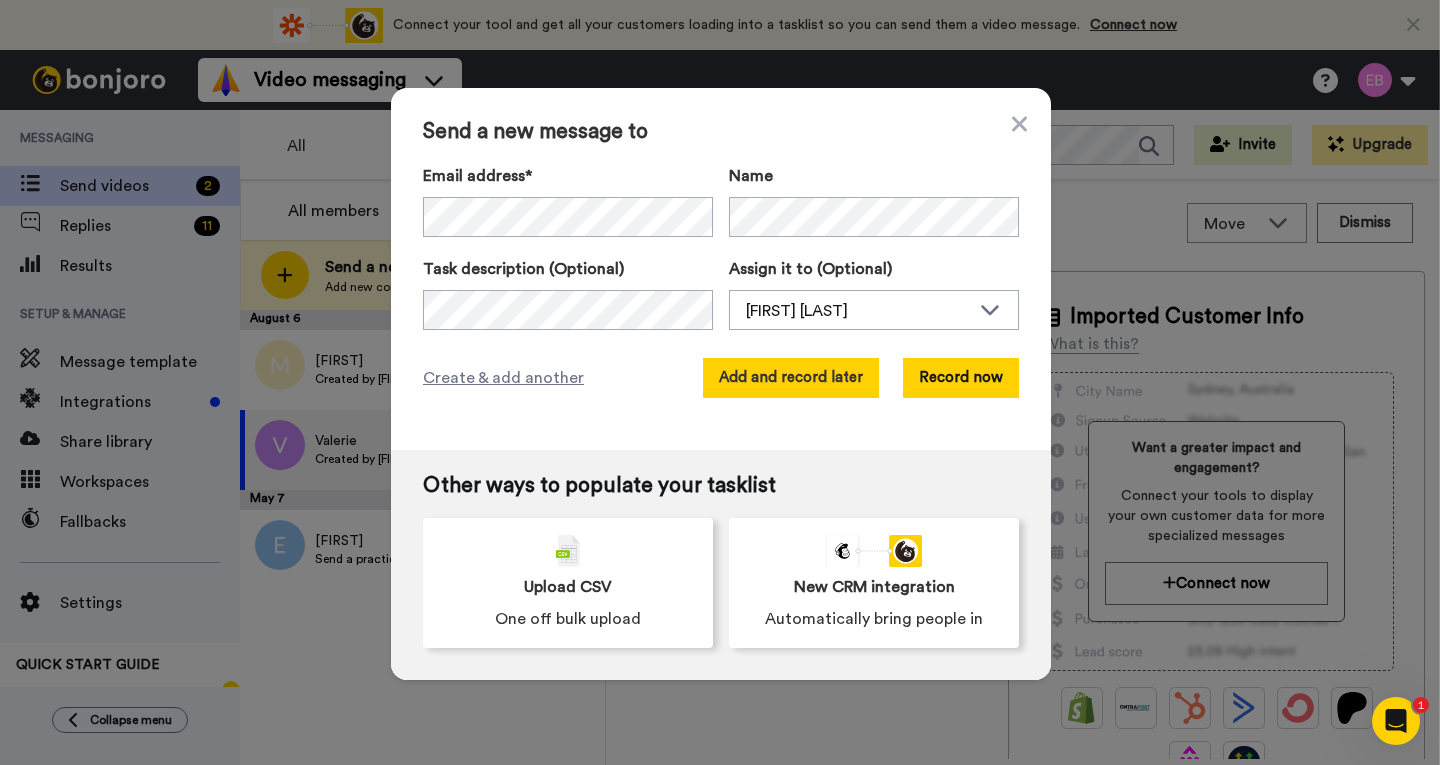 click on "Add and record later" at bounding box center (791, 378) 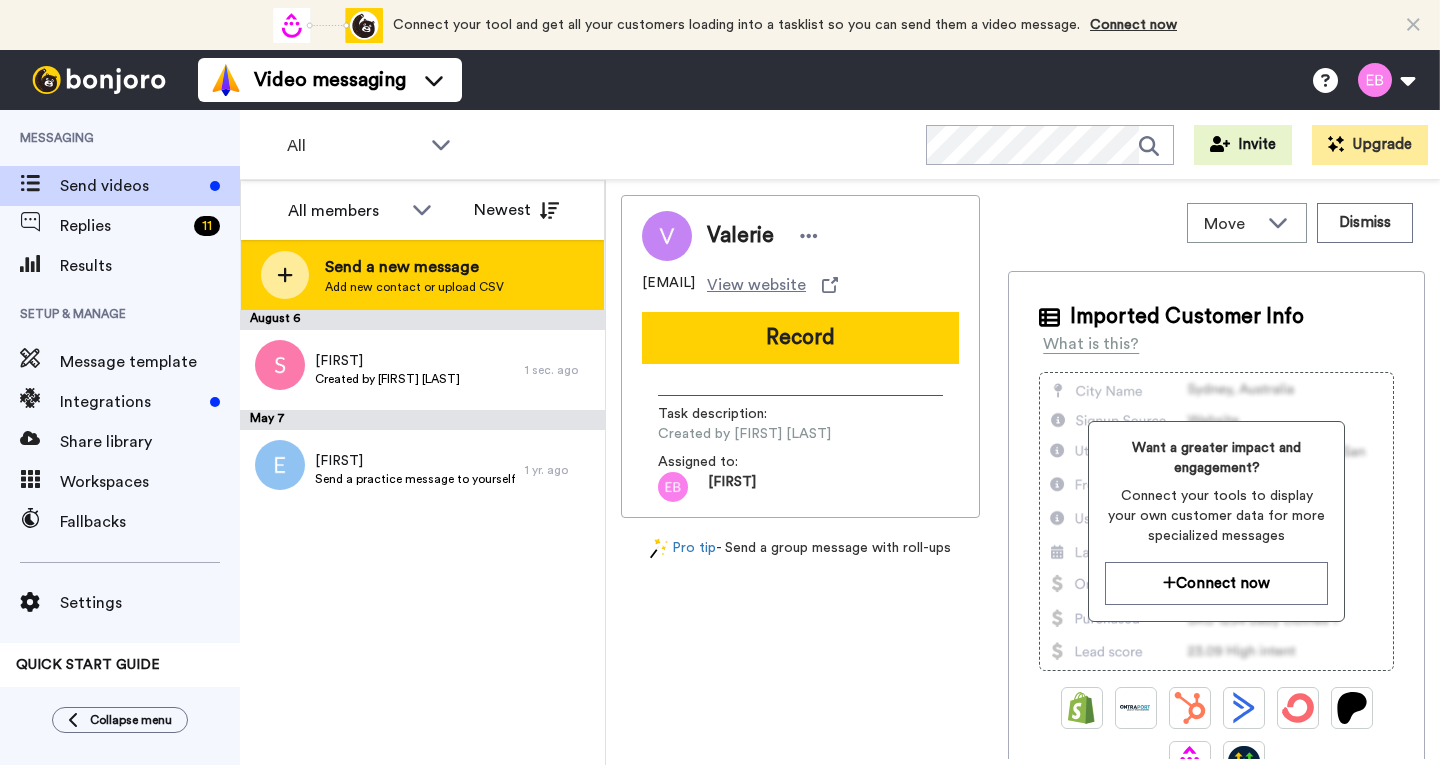 scroll, scrollTop: 0, scrollLeft: 0, axis: both 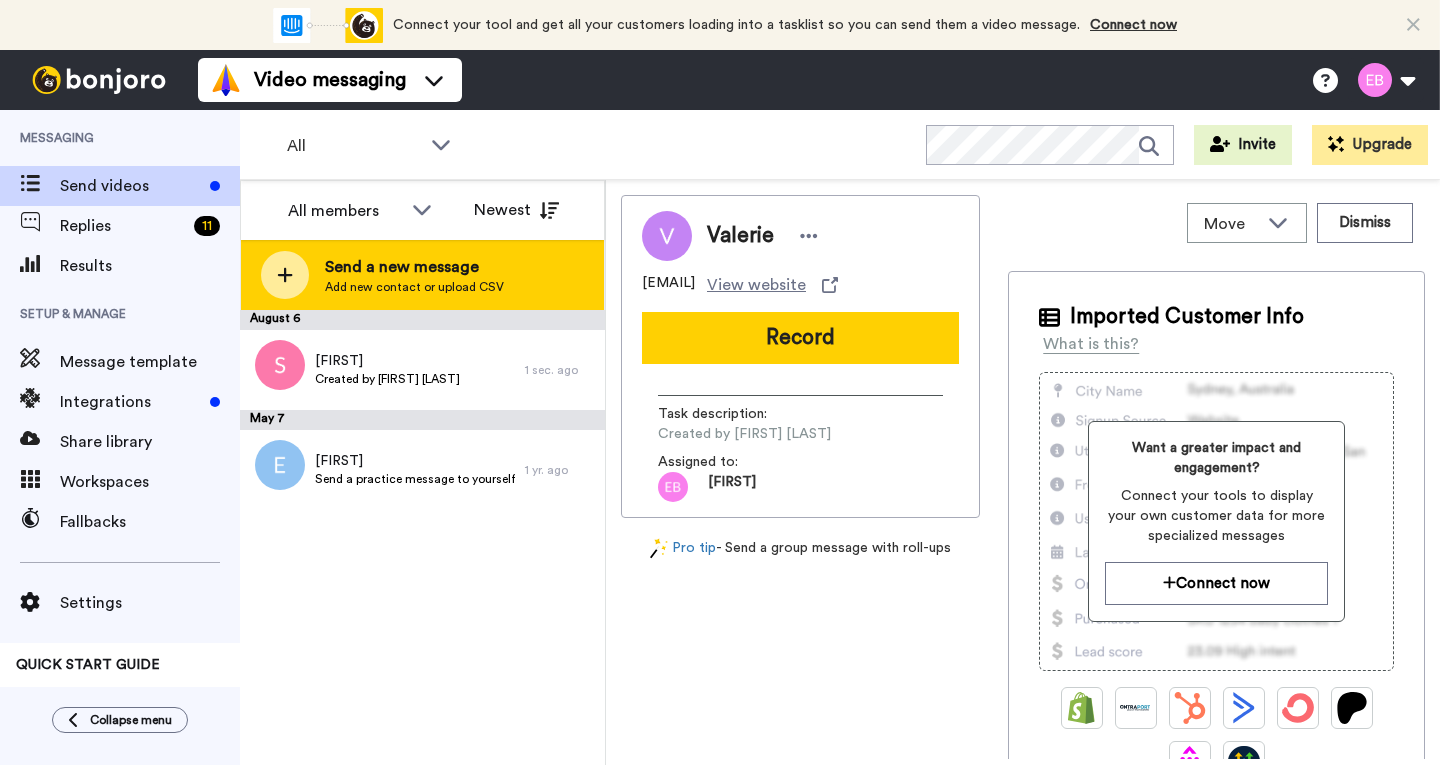 click at bounding box center [285, 275] 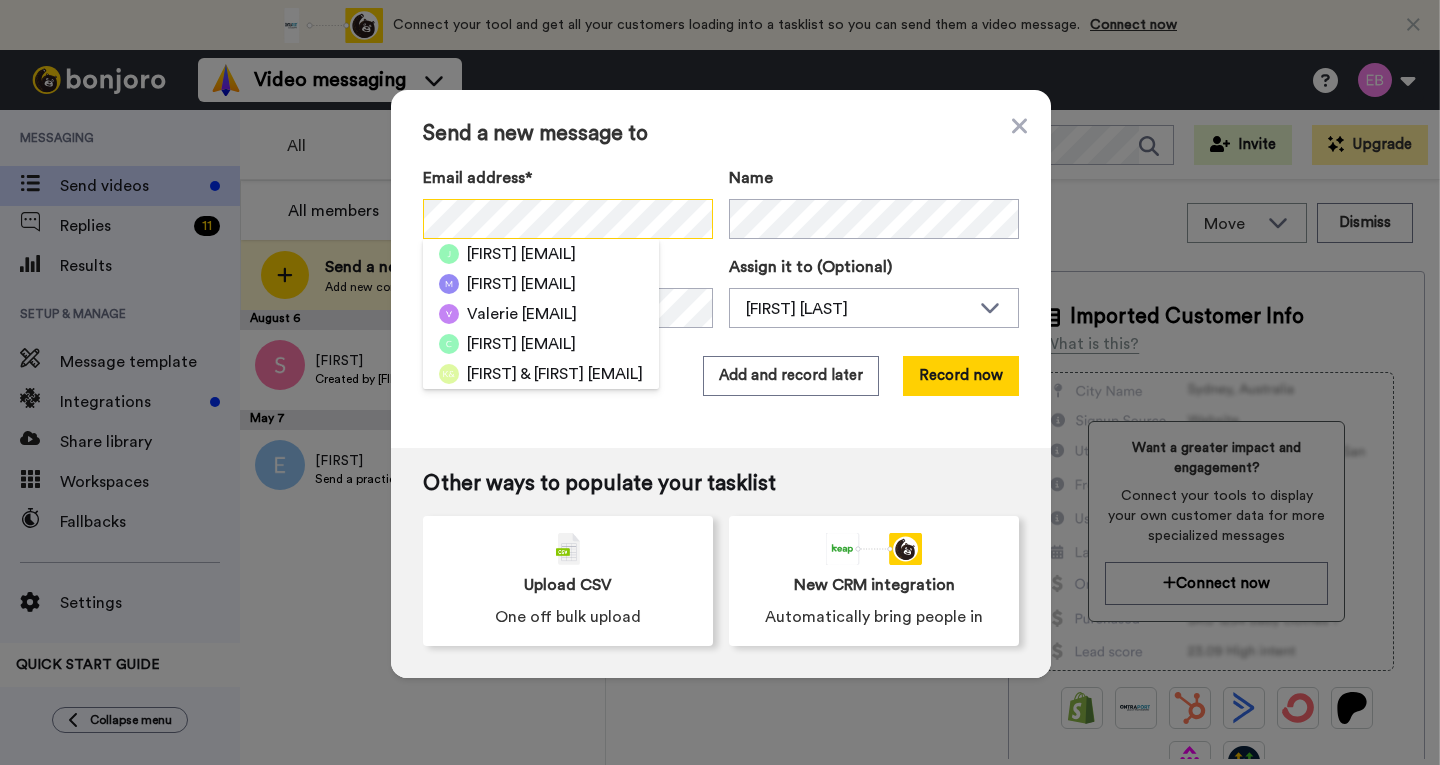 scroll, scrollTop: 0, scrollLeft: 22, axis: horizontal 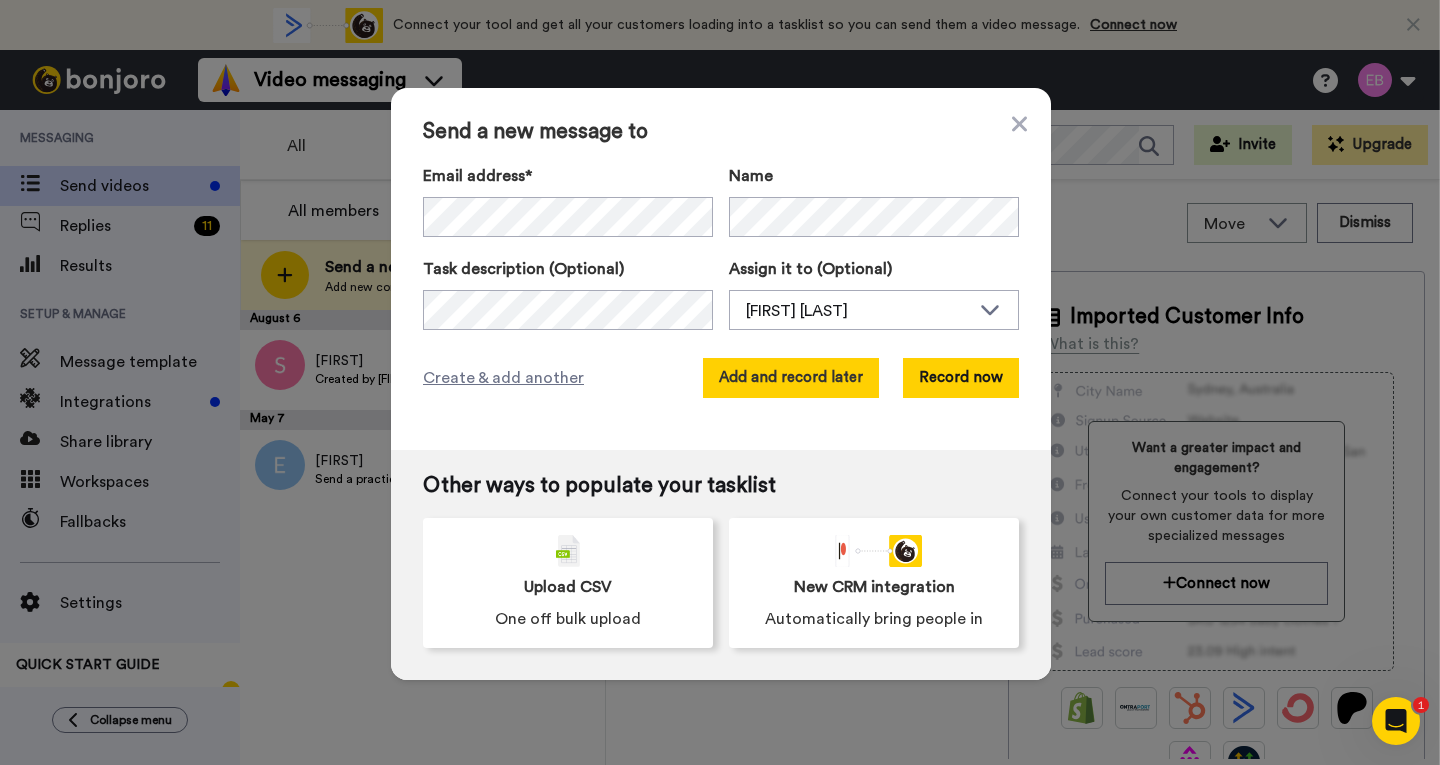 click on "Add and record later" at bounding box center (791, 378) 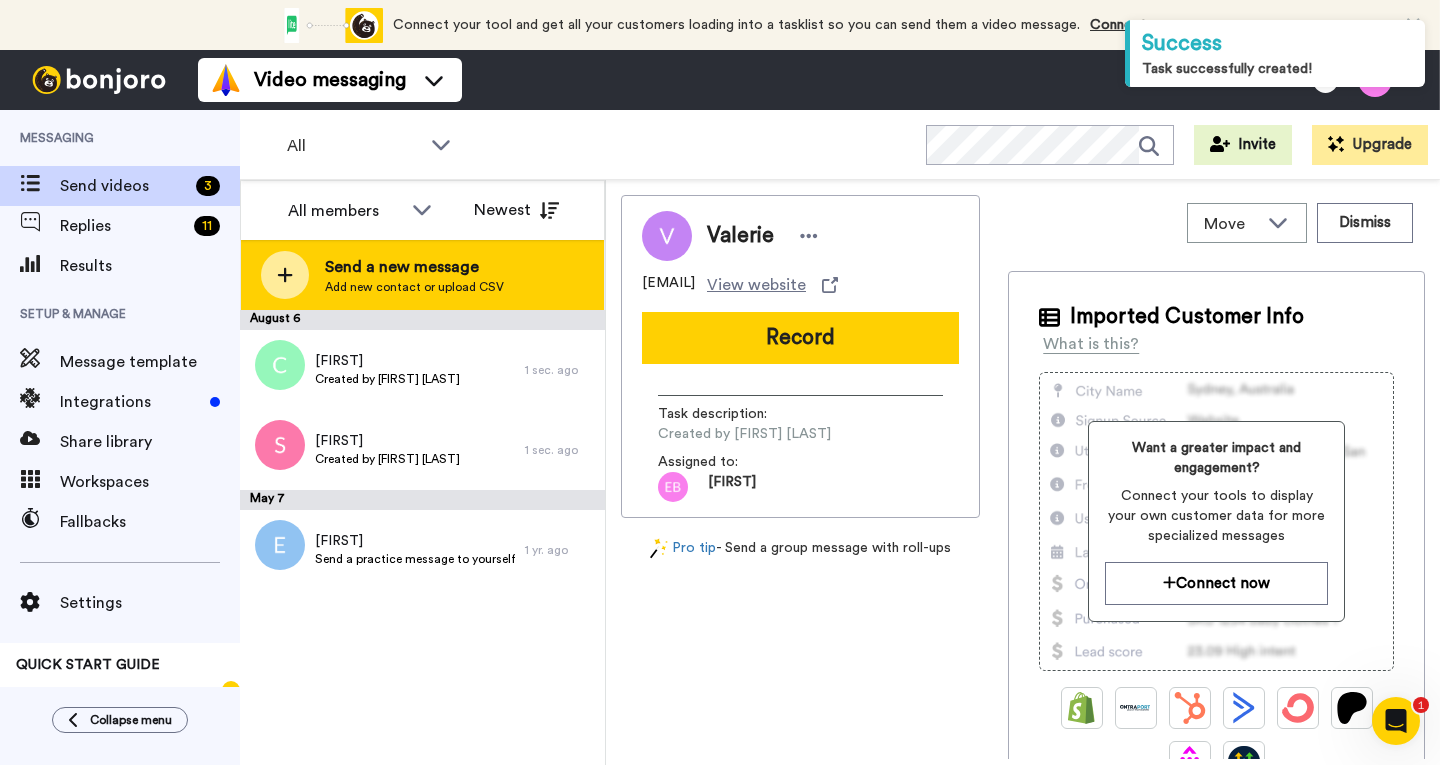 click 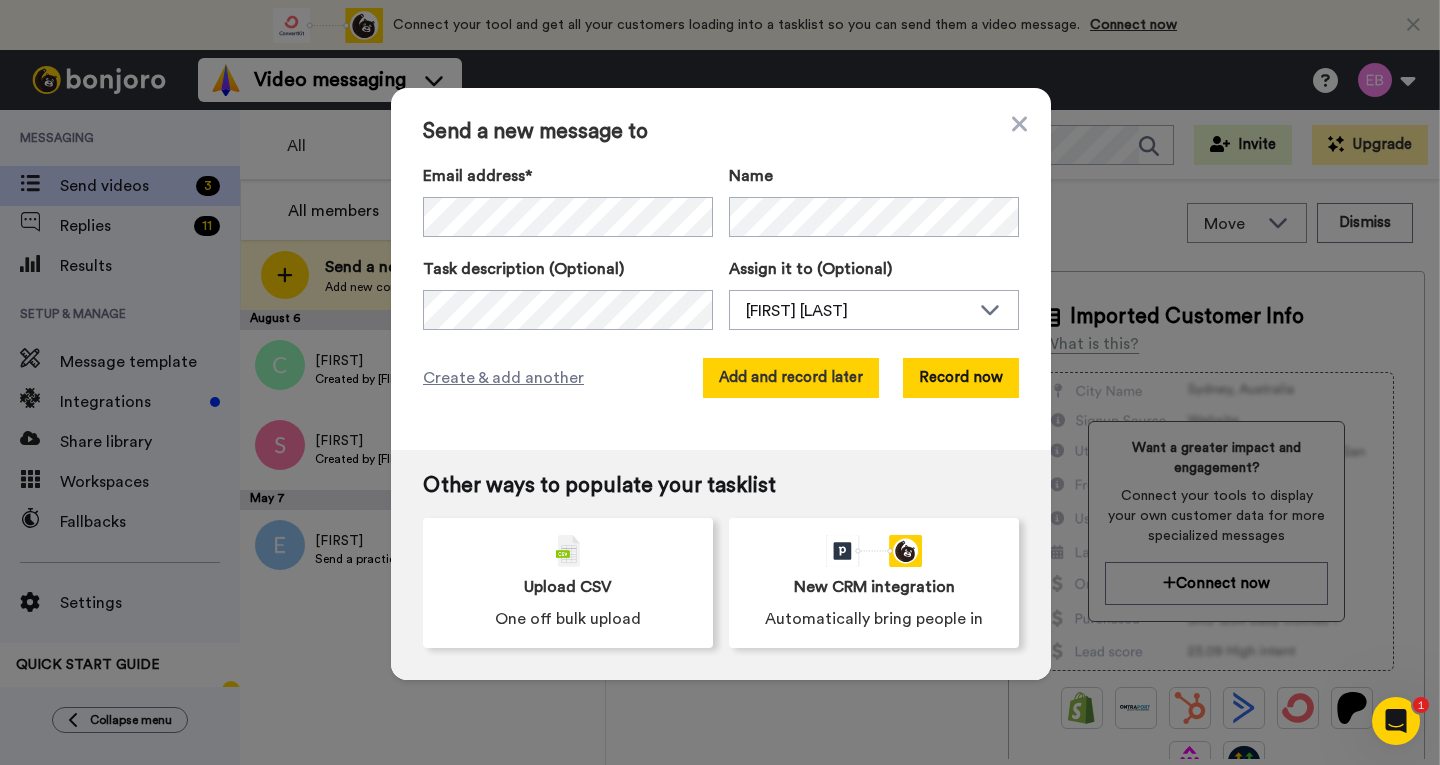 click on "Add and record later" at bounding box center (791, 378) 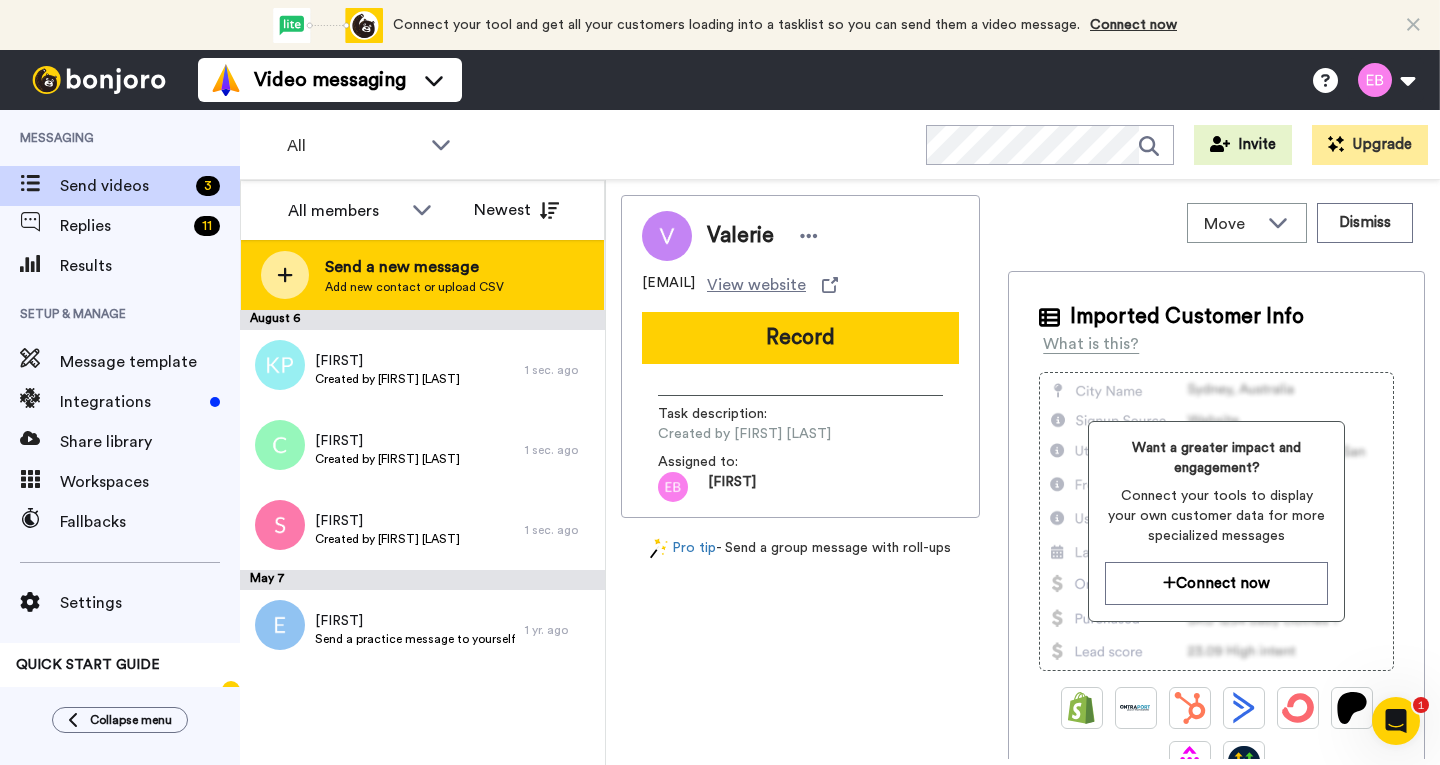 click 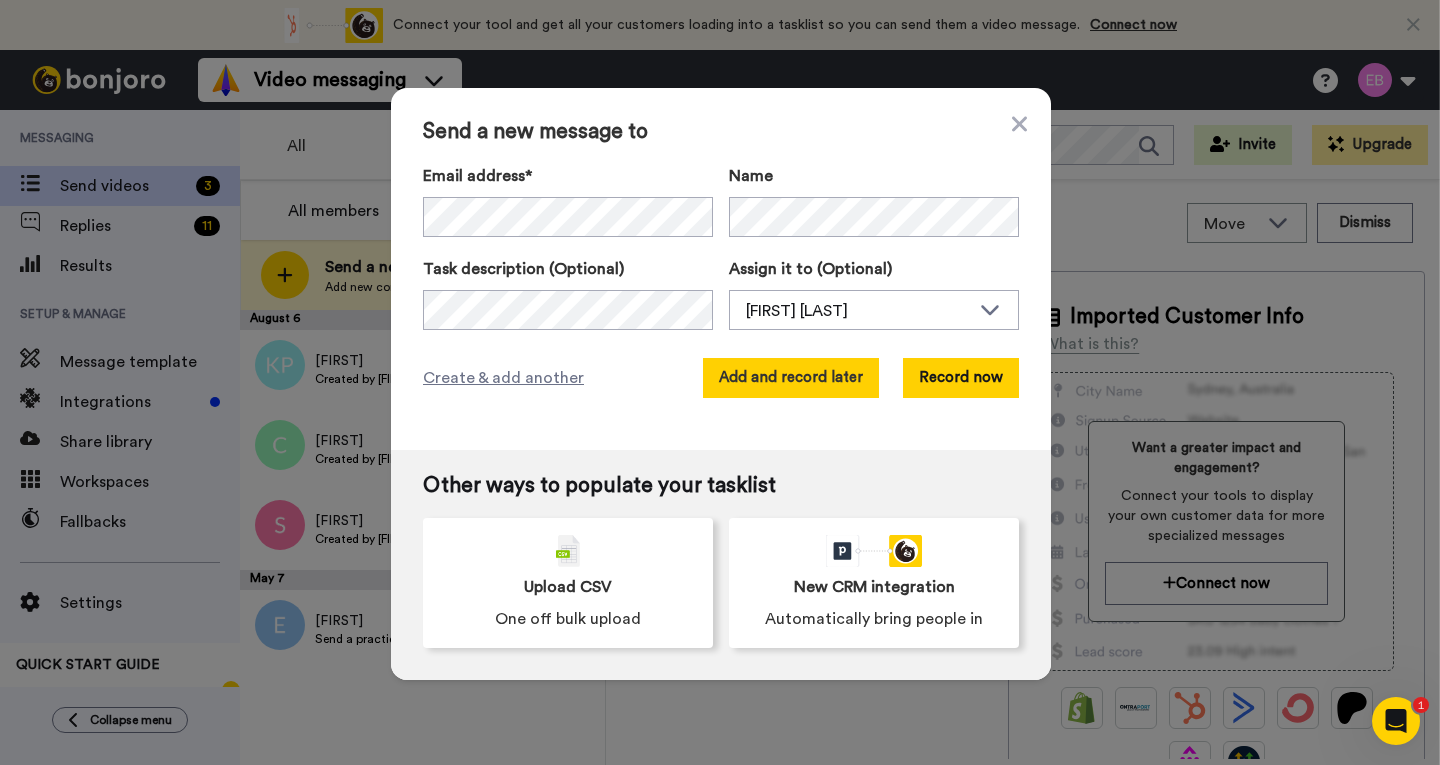 click on "Add and record later" at bounding box center (791, 378) 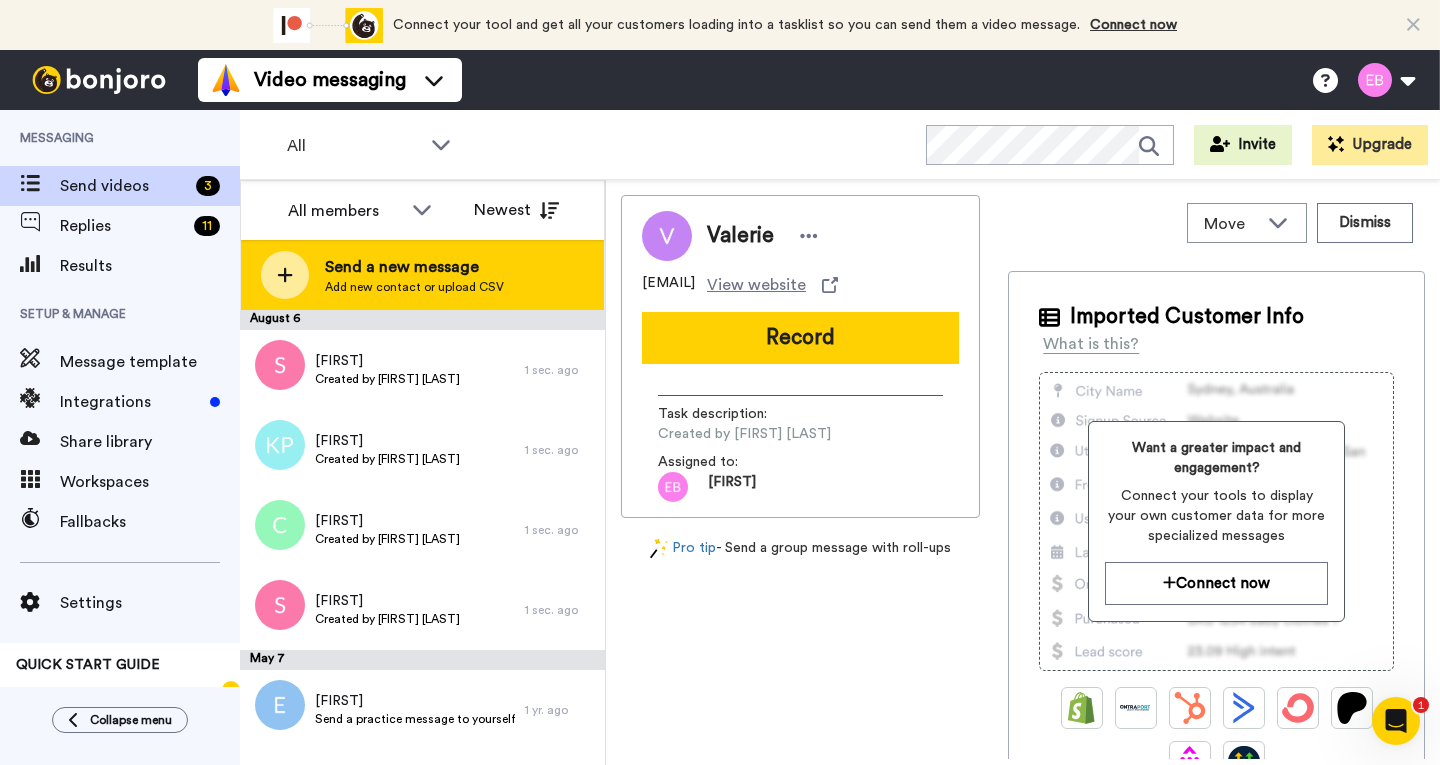 click 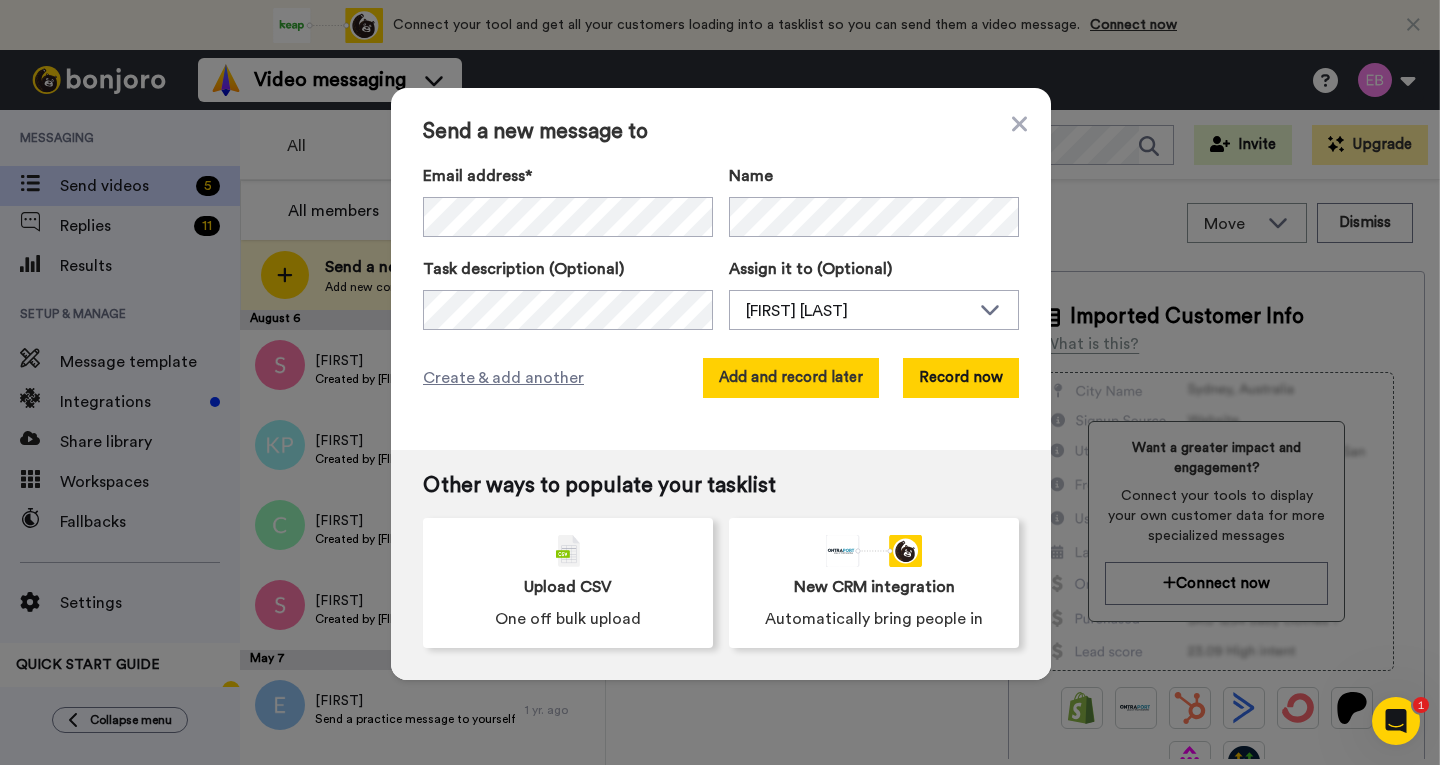click on "Add and record later" at bounding box center (791, 378) 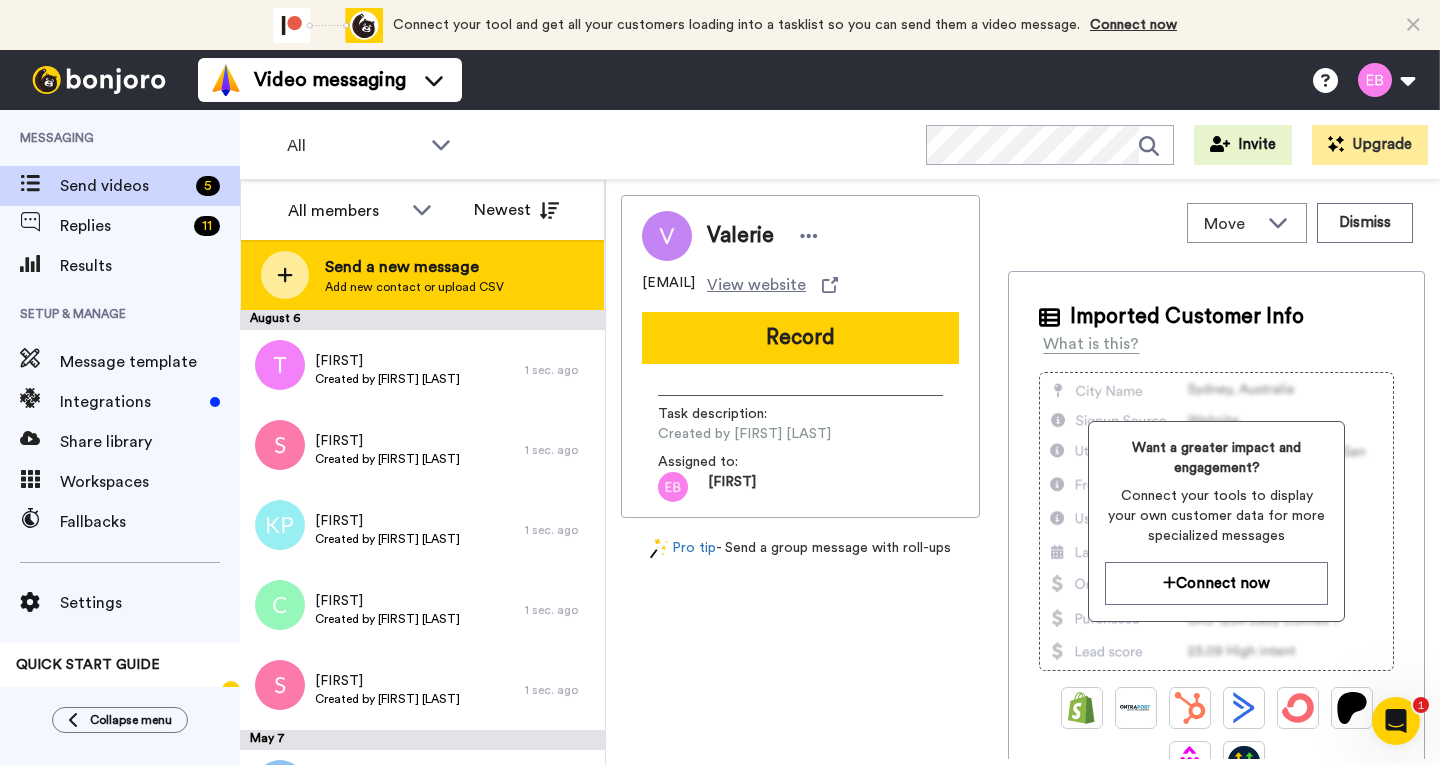 click 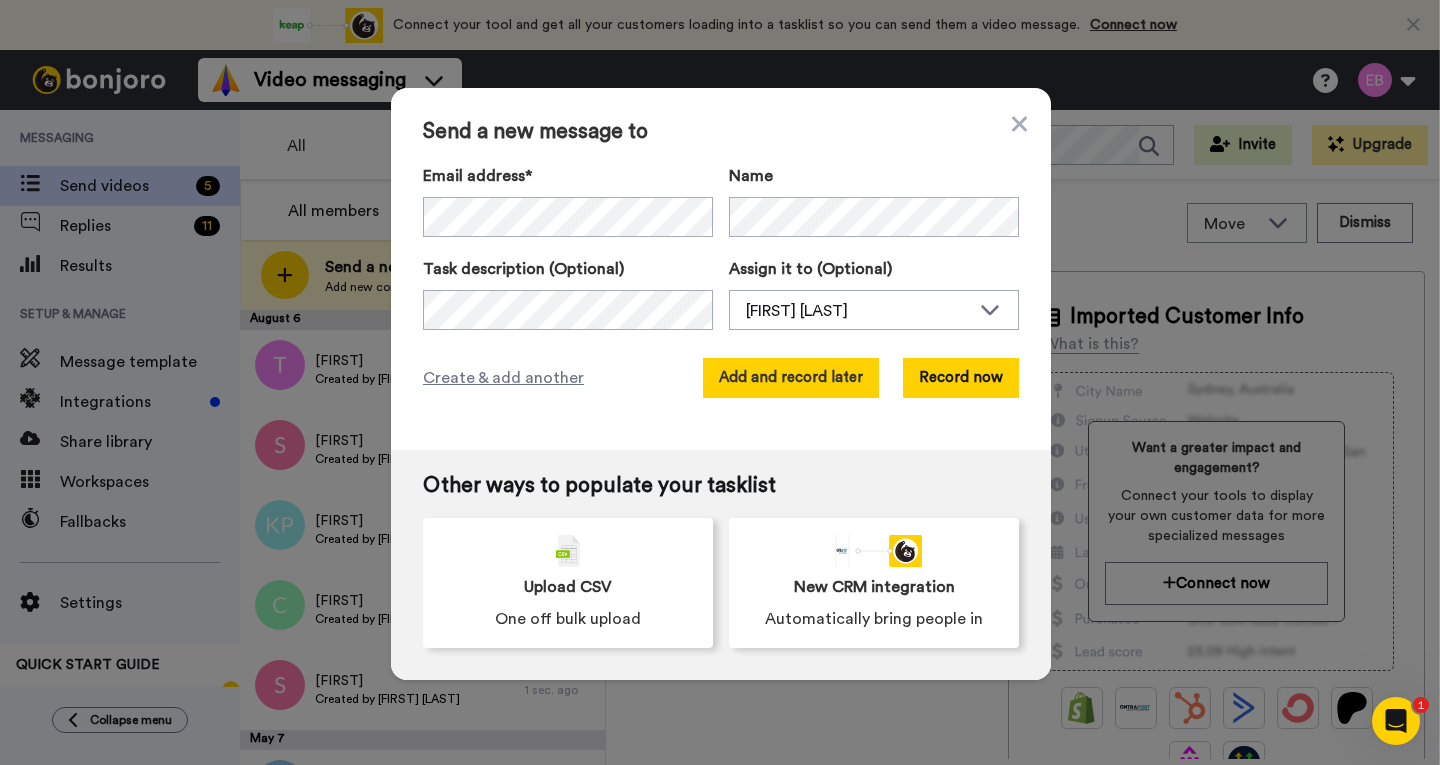 click on "Add and record later" at bounding box center (791, 378) 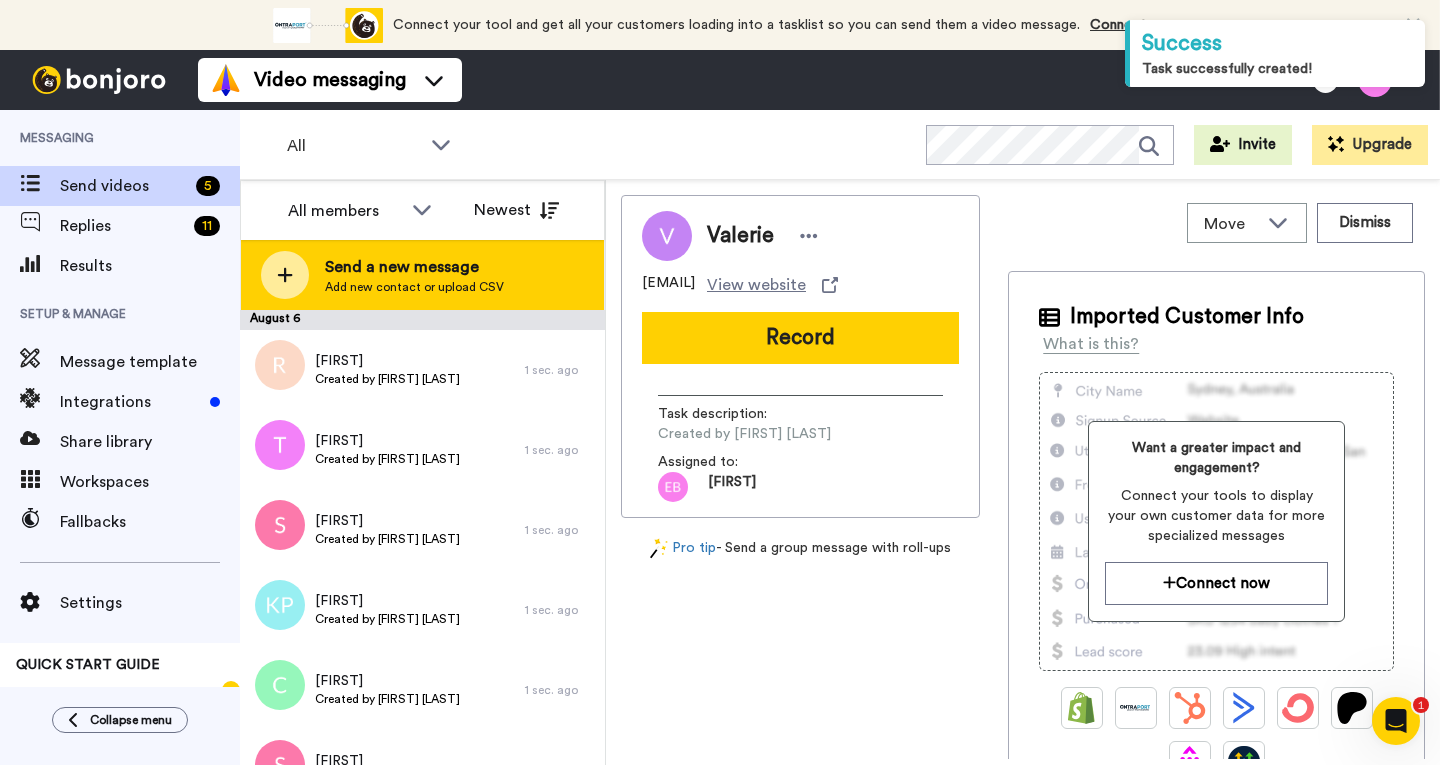 click at bounding box center [285, 275] 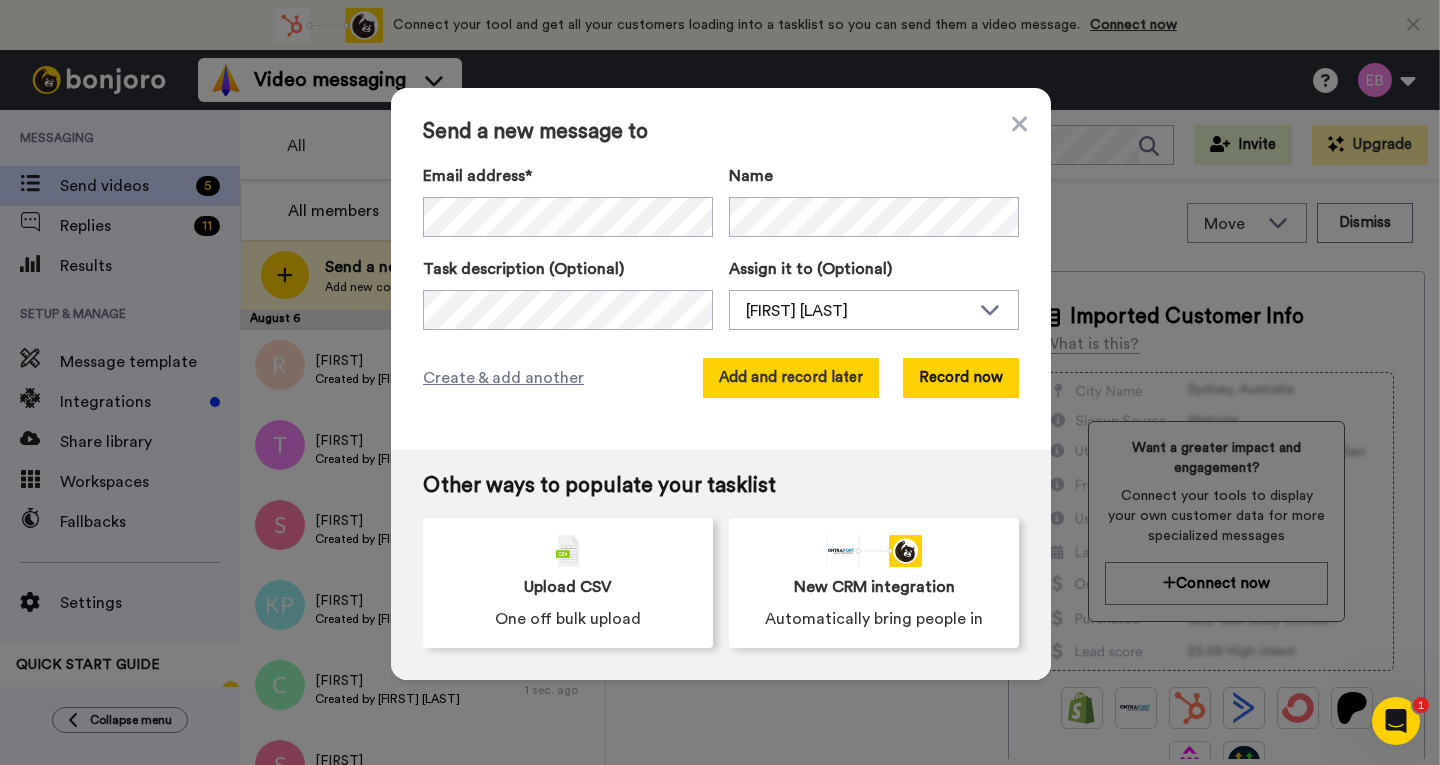 click on "Add and record later" at bounding box center (791, 378) 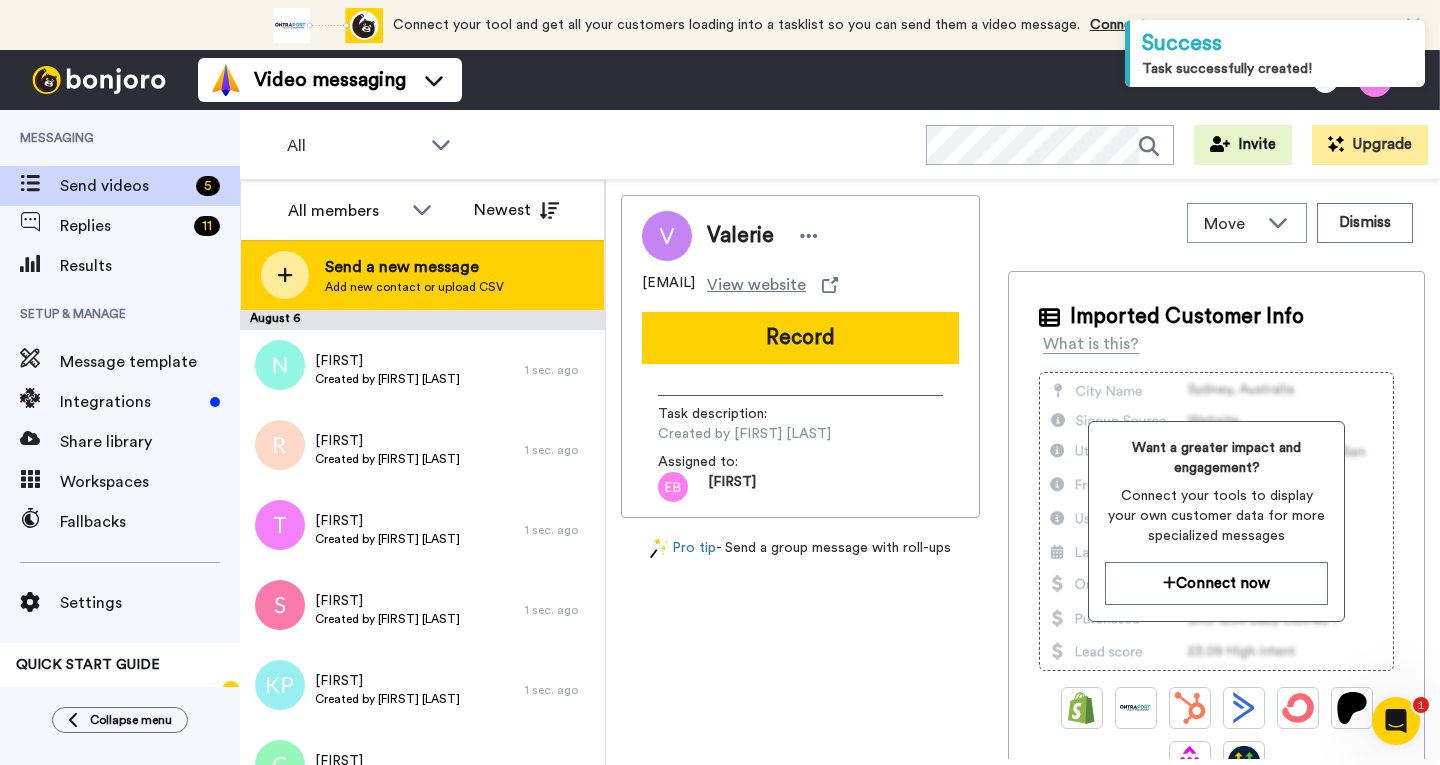click at bounding box center [285, 275] 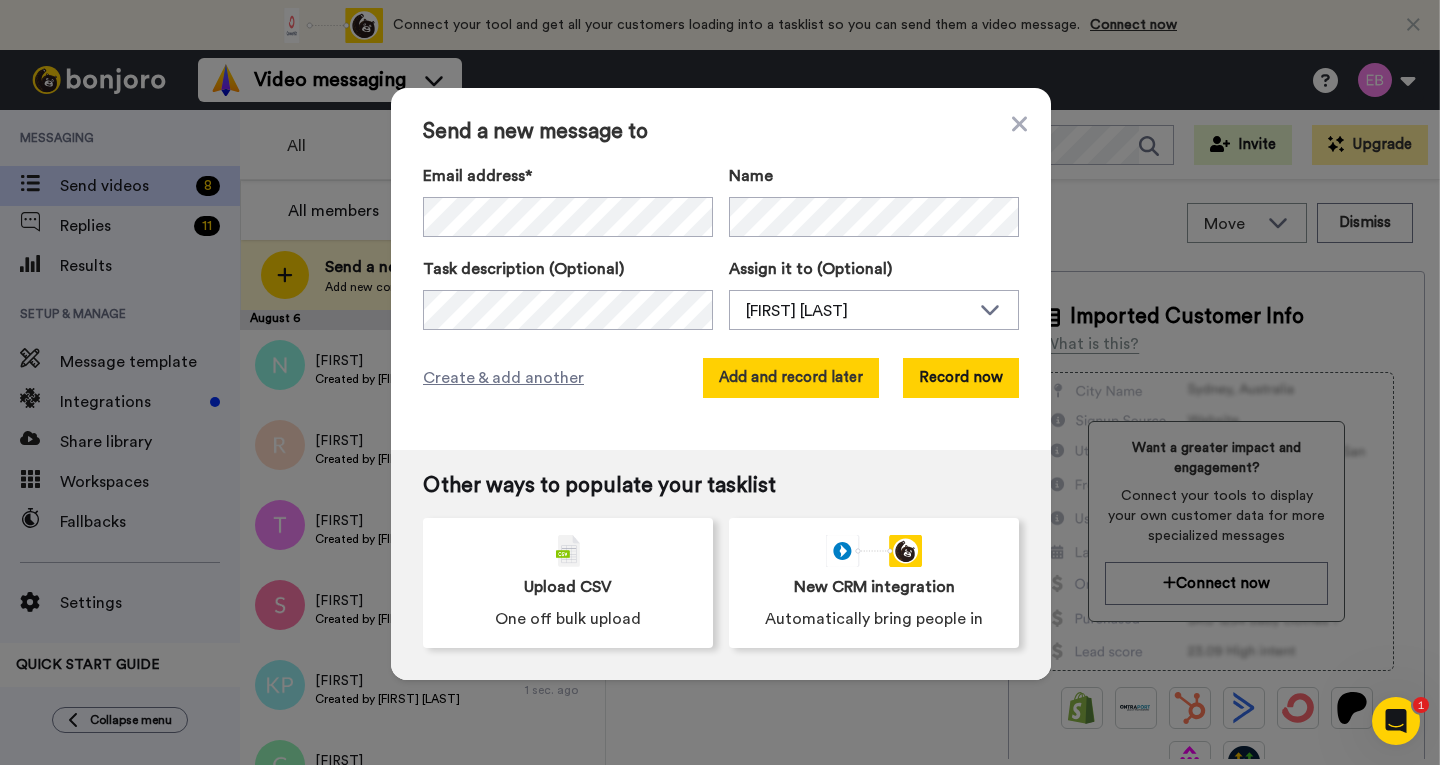 click on "Add and record later" at bounding box center [791, 378] 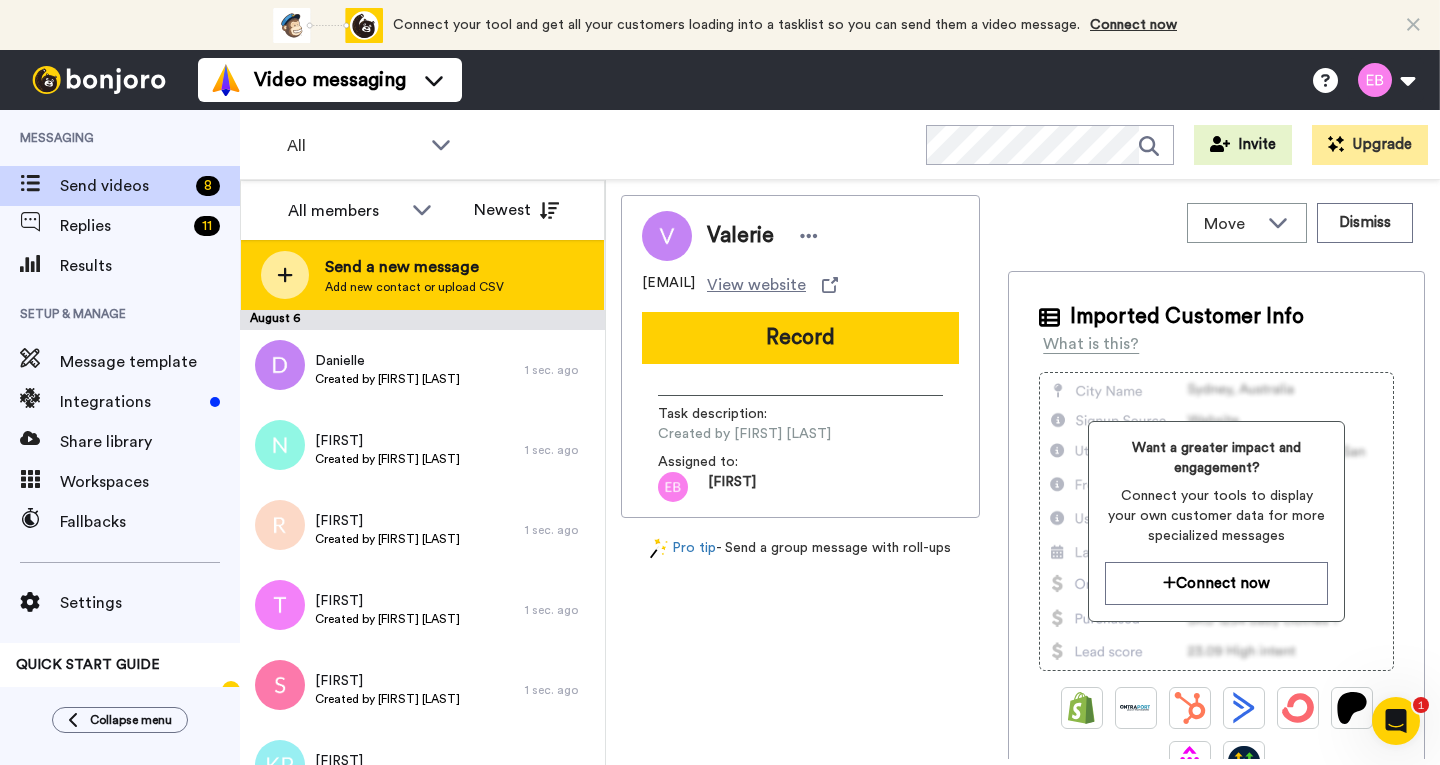 click at bounding box center [285, 275] 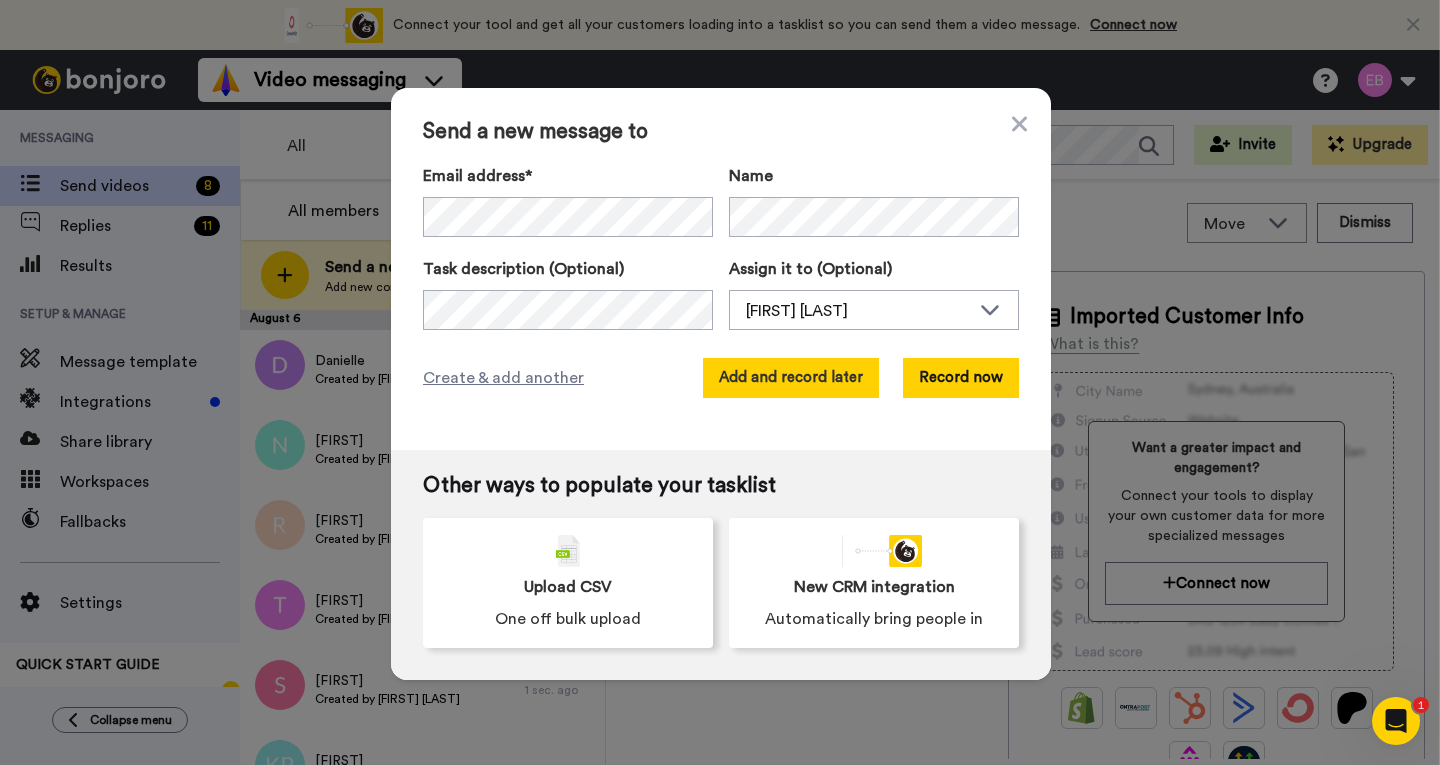 click on "Add and record later" at bounding box center [791, 378] 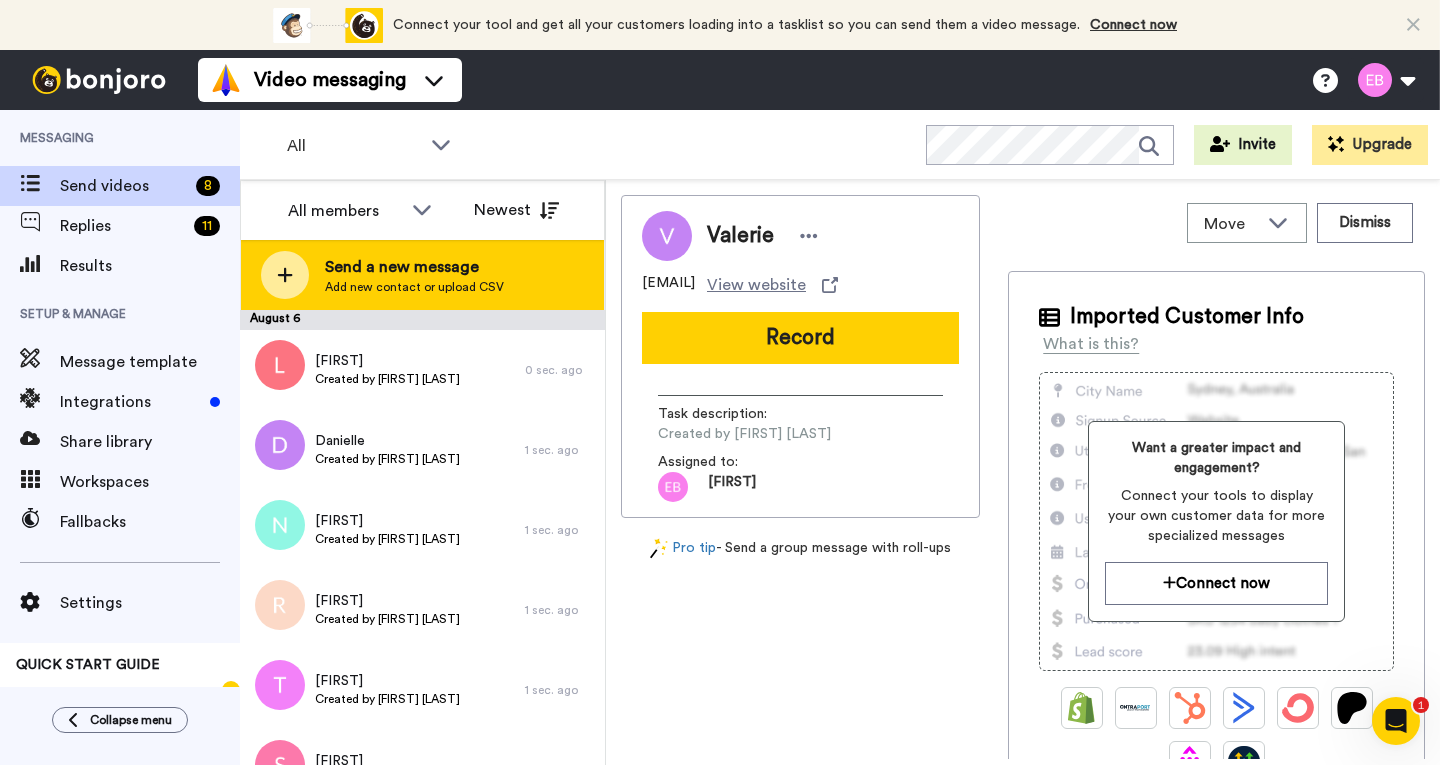 click 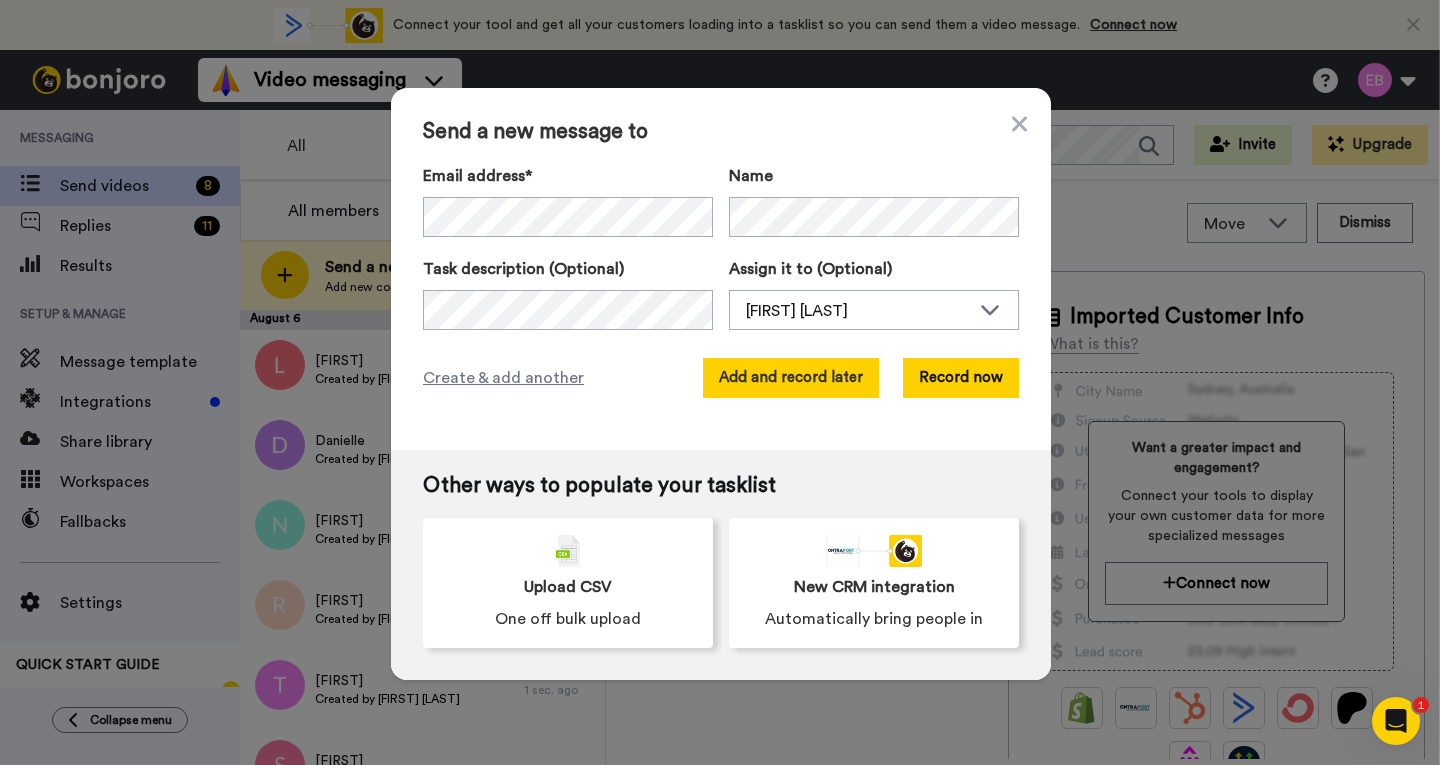 click on "Add and record later" at bounding box center (791, 378) 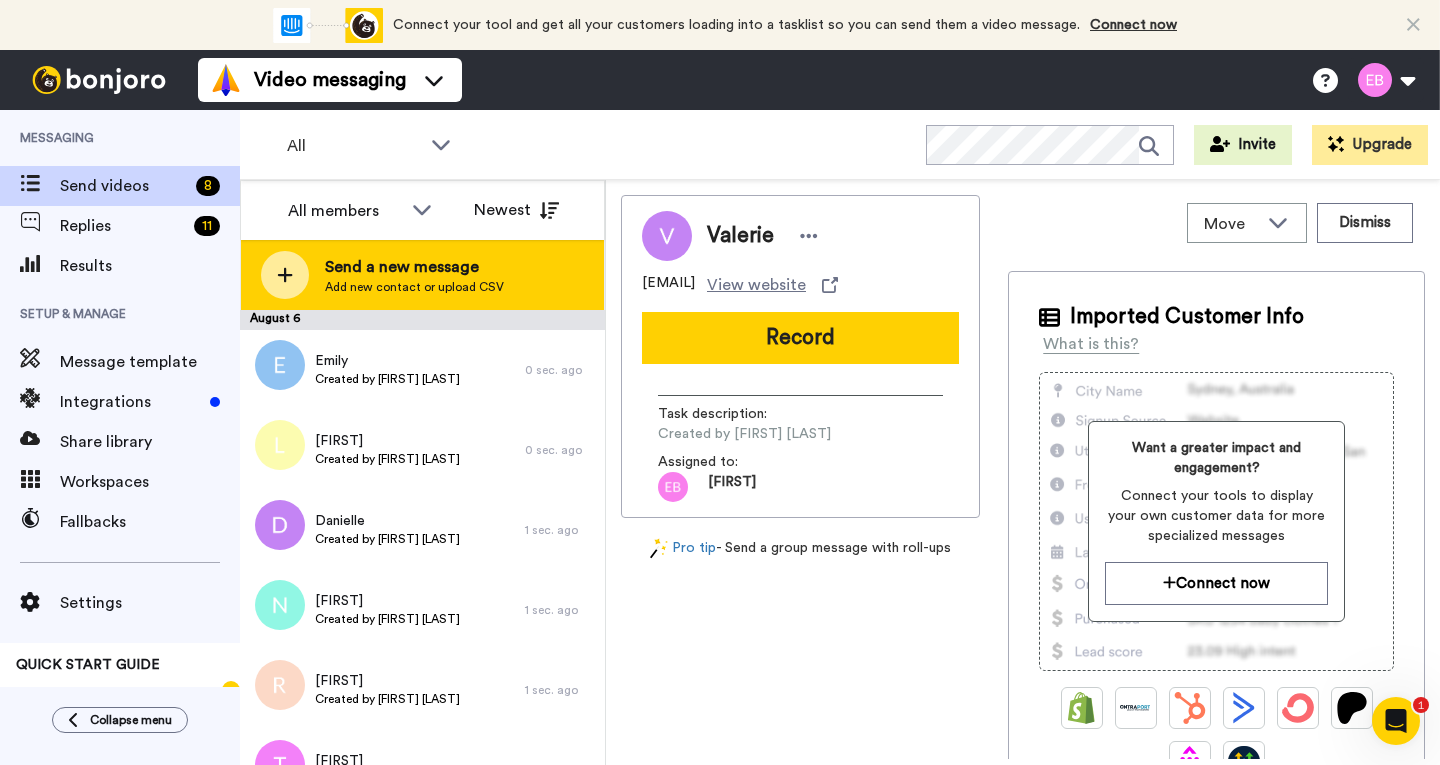click 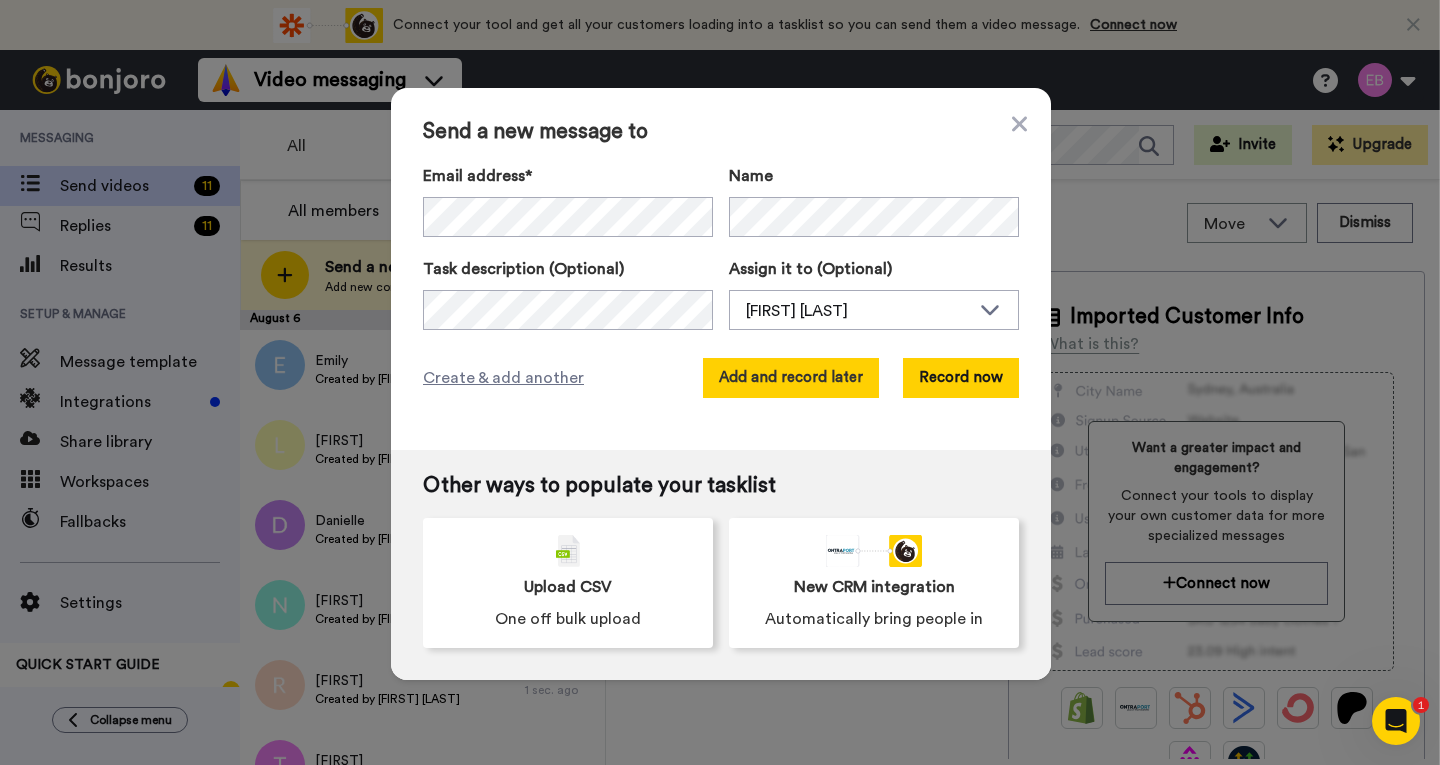 click on "Add and record later" at bounding box center (791, 378) 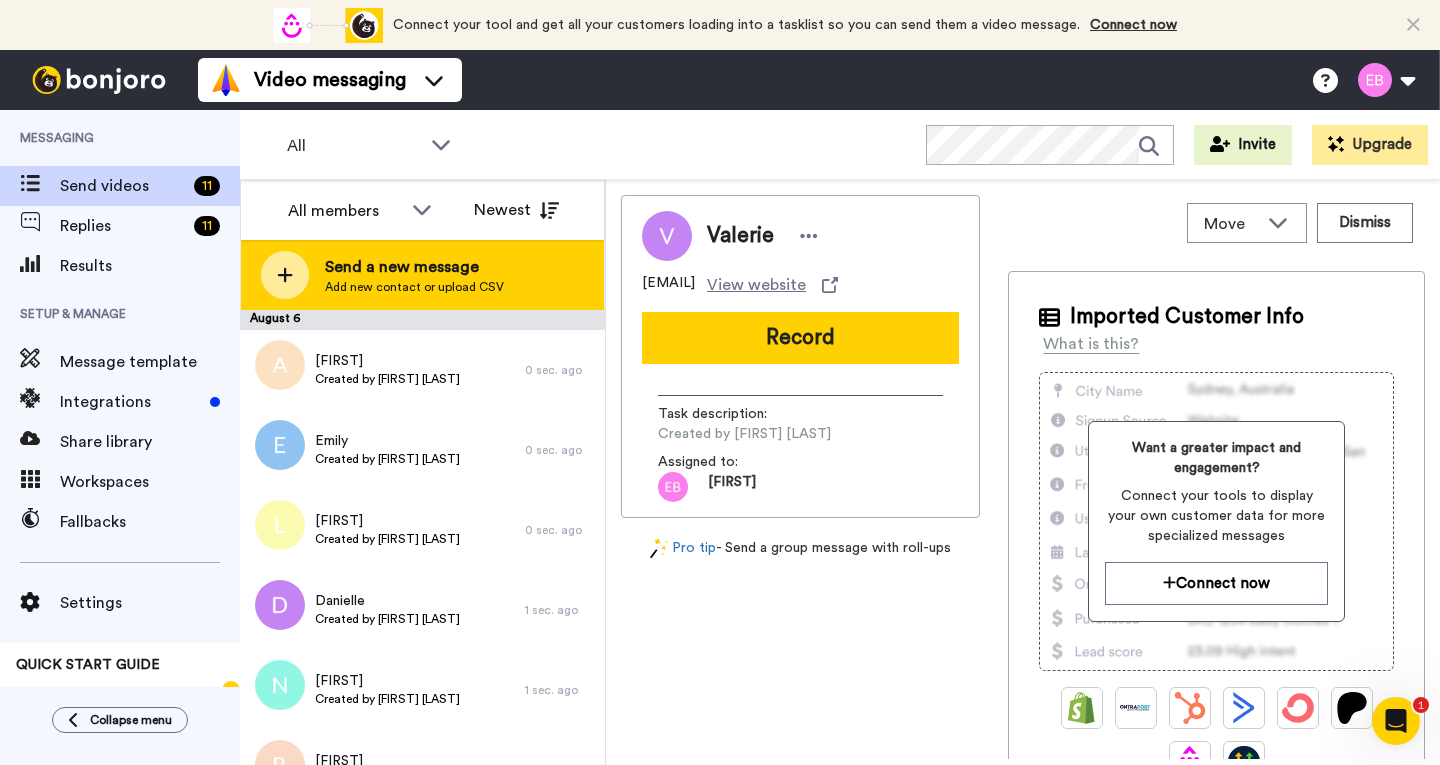 click 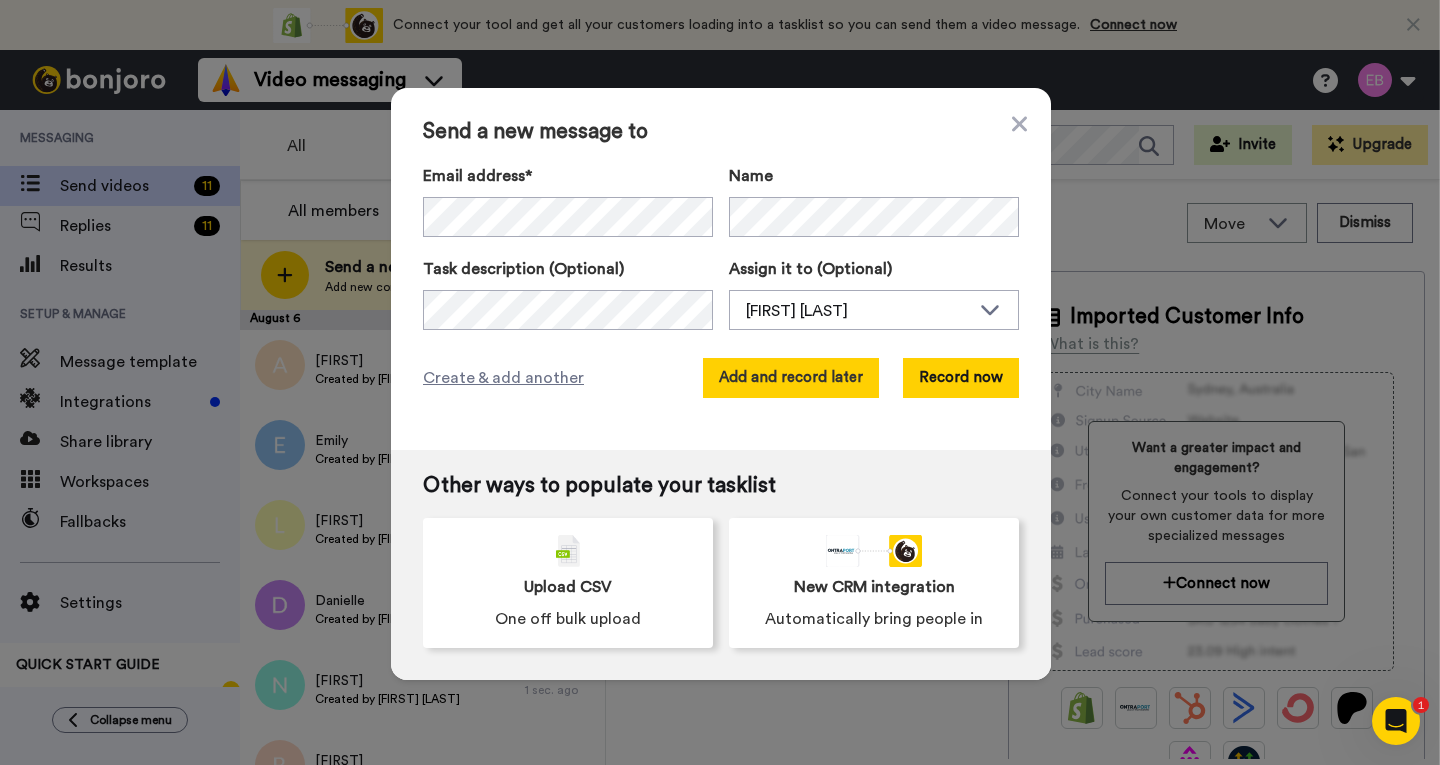 click on "Add and record later" at bounding box center (791, 378) 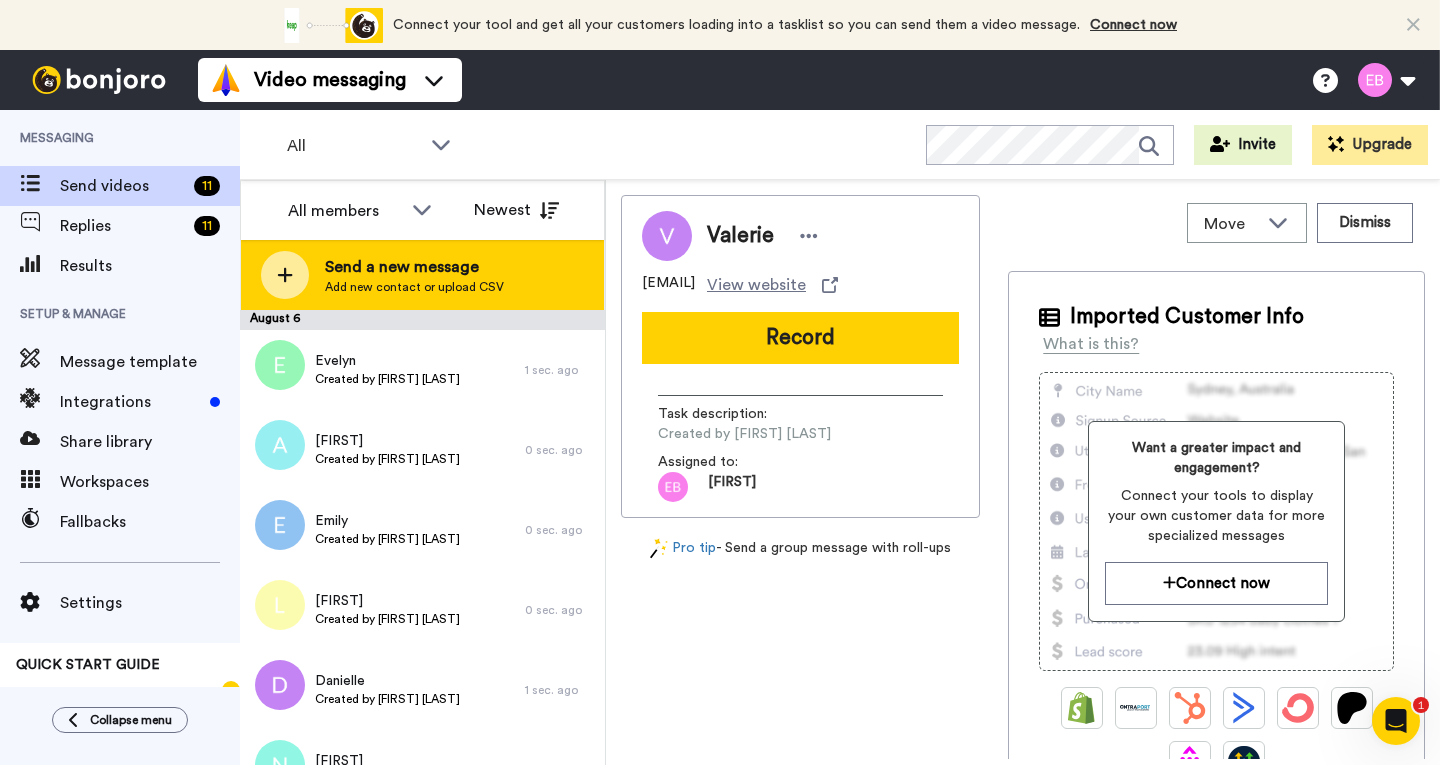 click 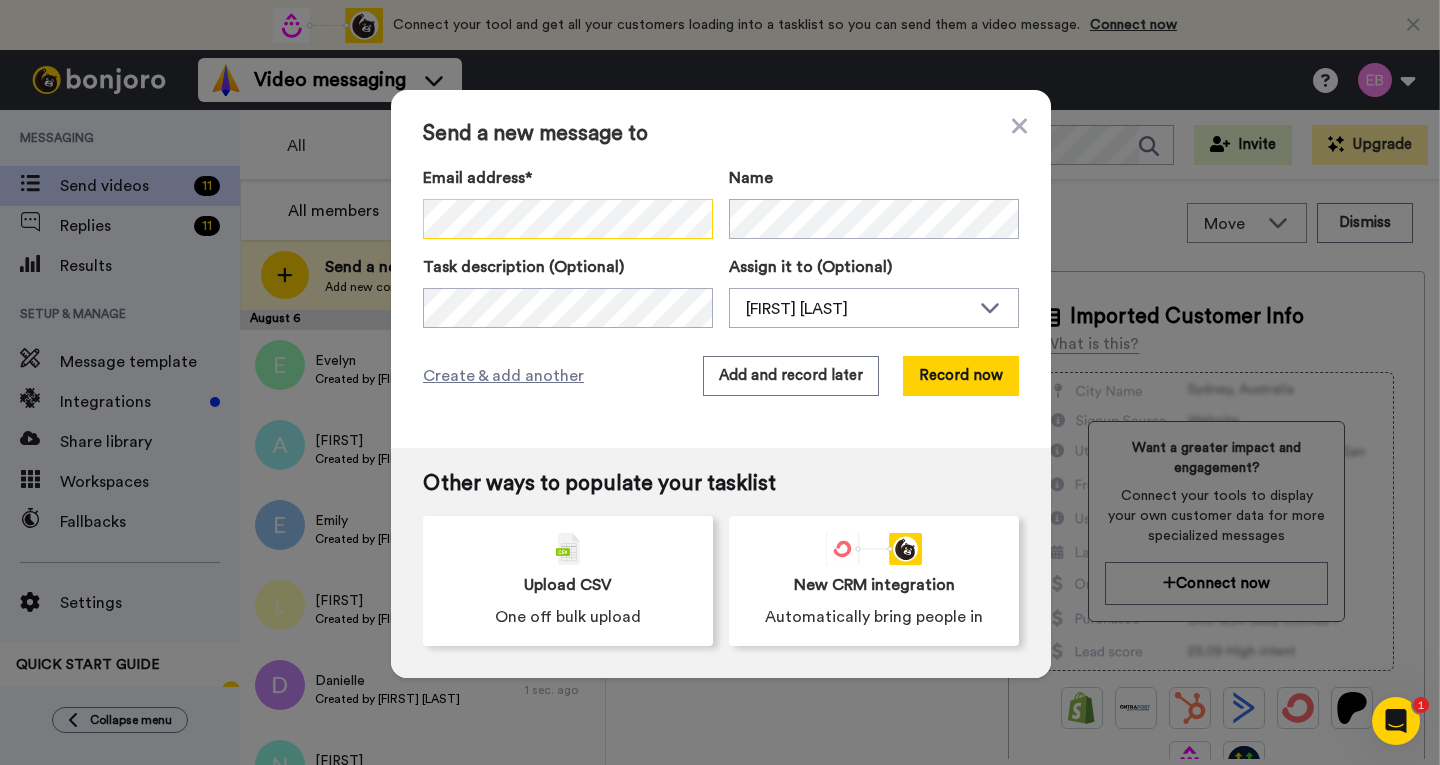 scroll, scrollTop: 0, scrollLeft: 31, axis: horizontal 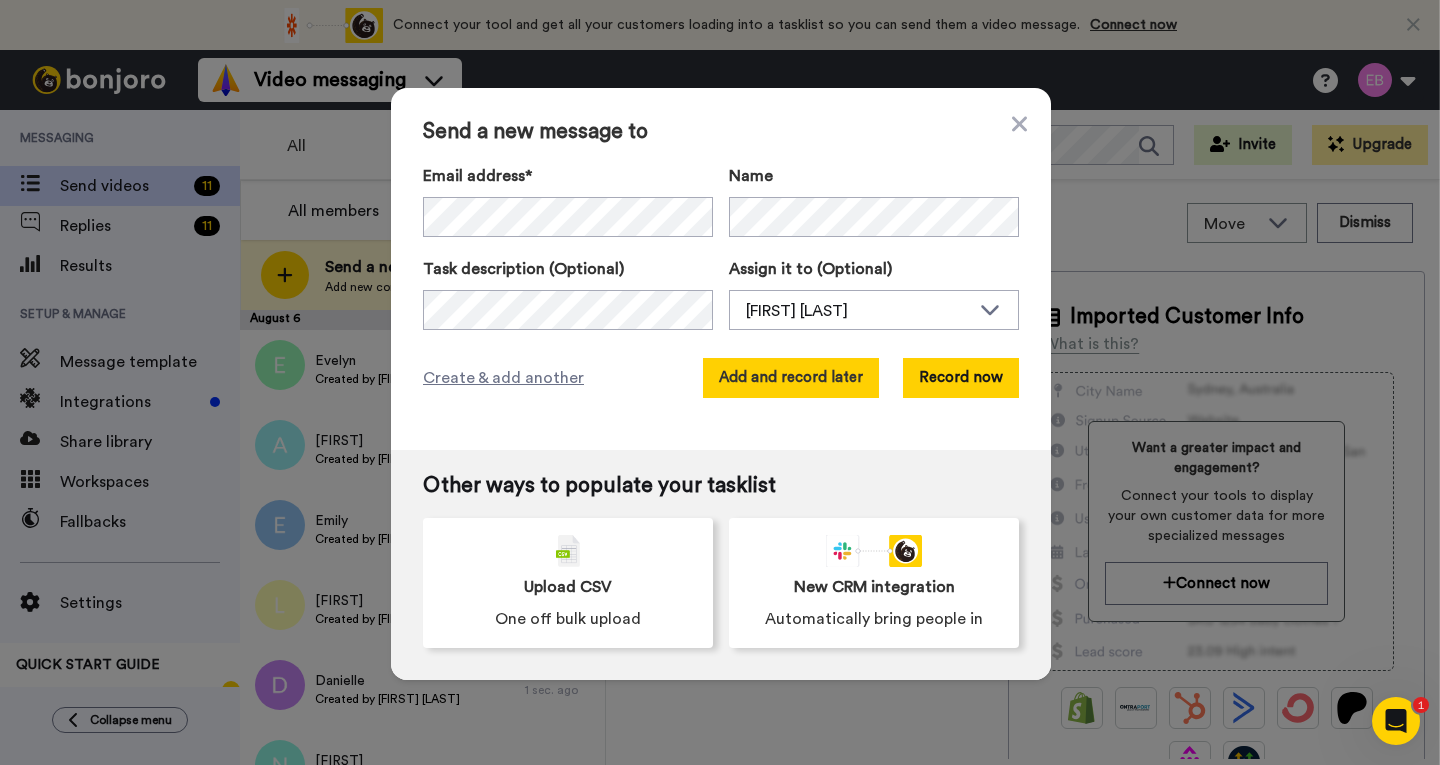 click on "Add and record later" at bounding box center (791, 378) 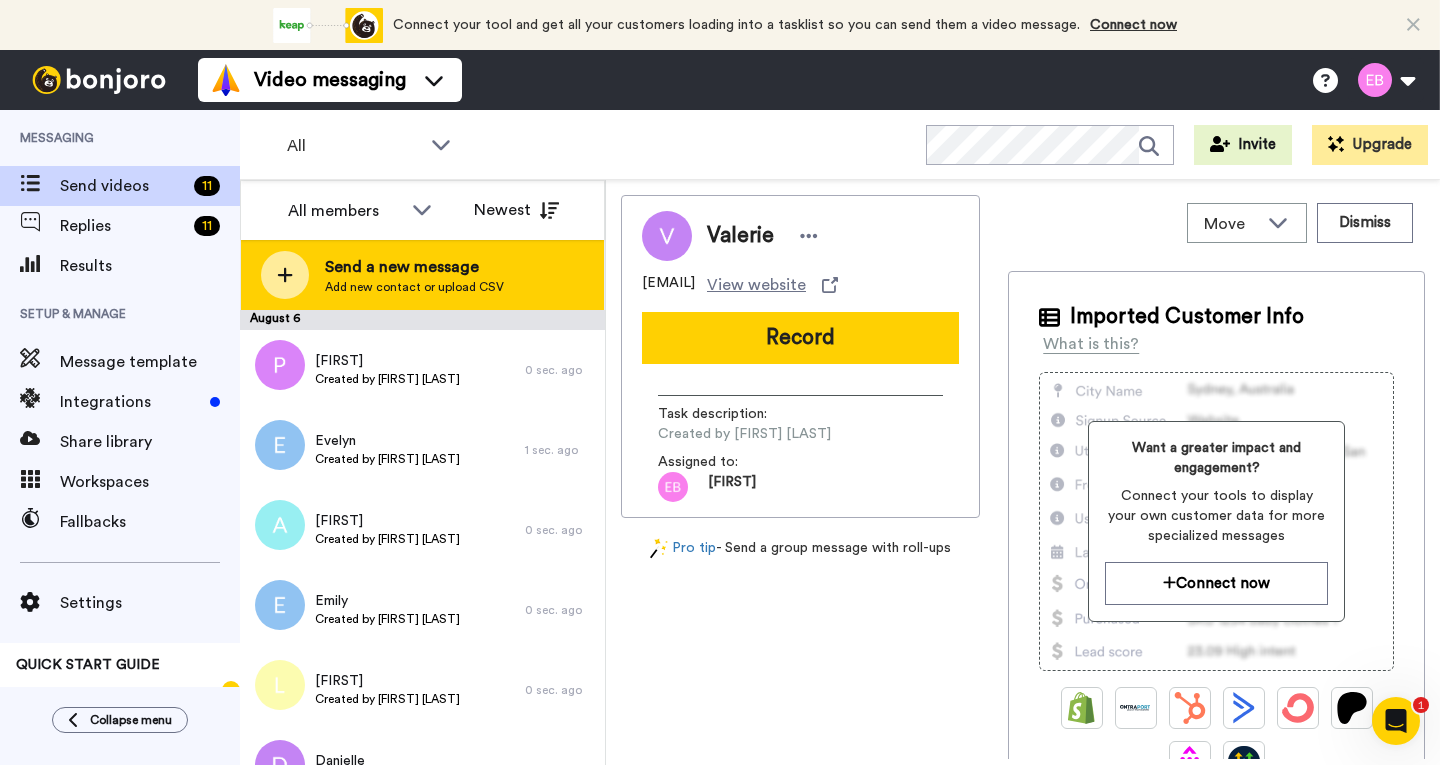 click on "Send a new message Add new contact or upload CSV" at bounding box center [422, 275] 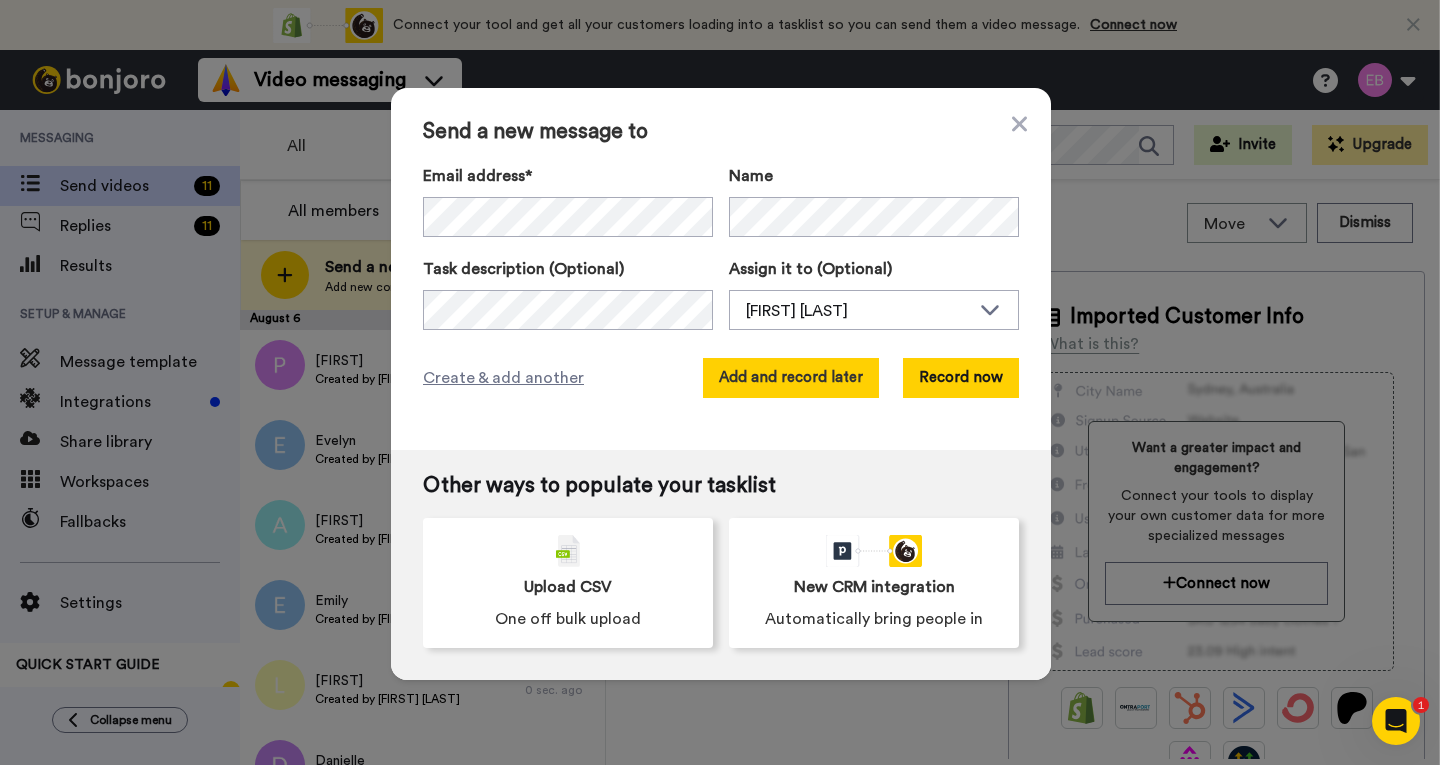 click on "Add and record later" at bounding box center (791, 378) 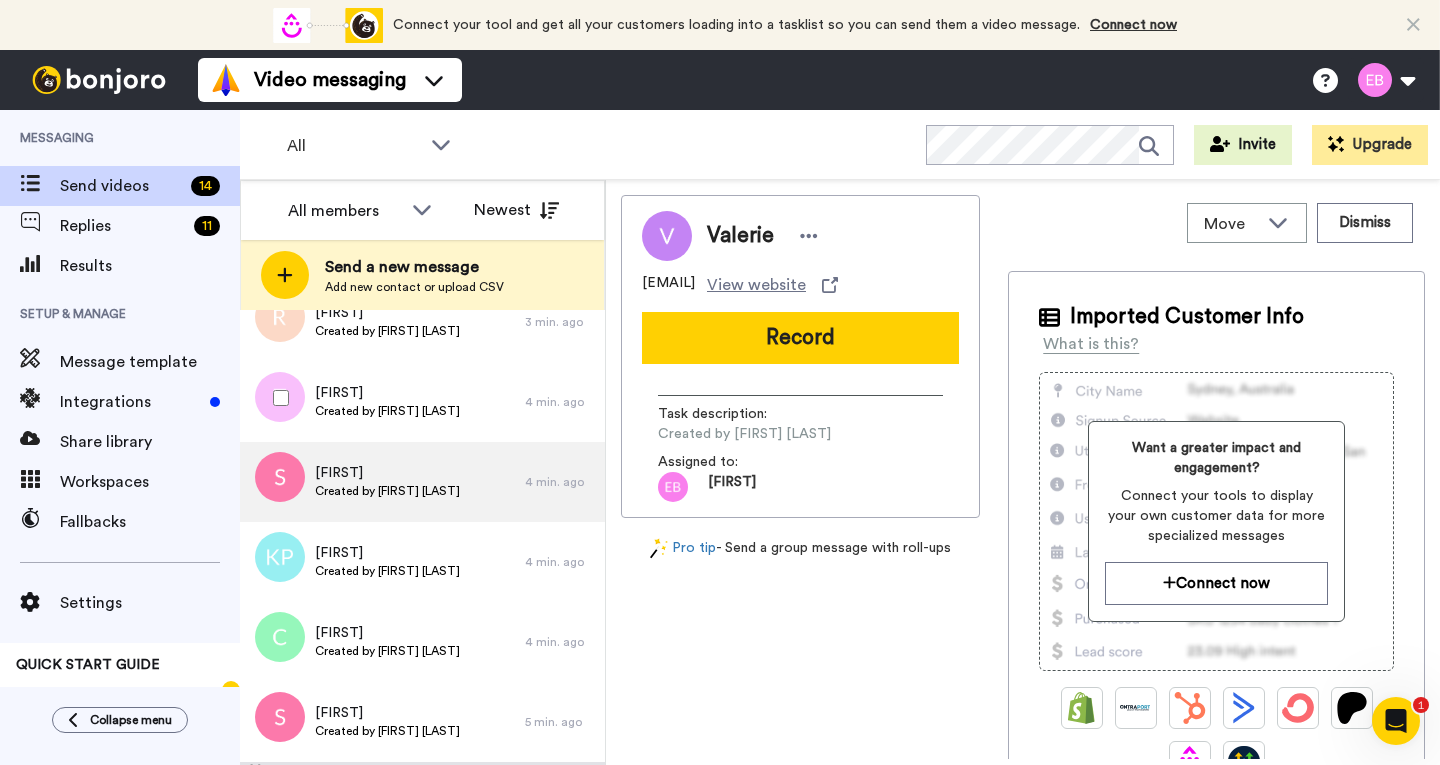 scroll, scrollTop: 686, scrollLeft: 0, axis: vertical 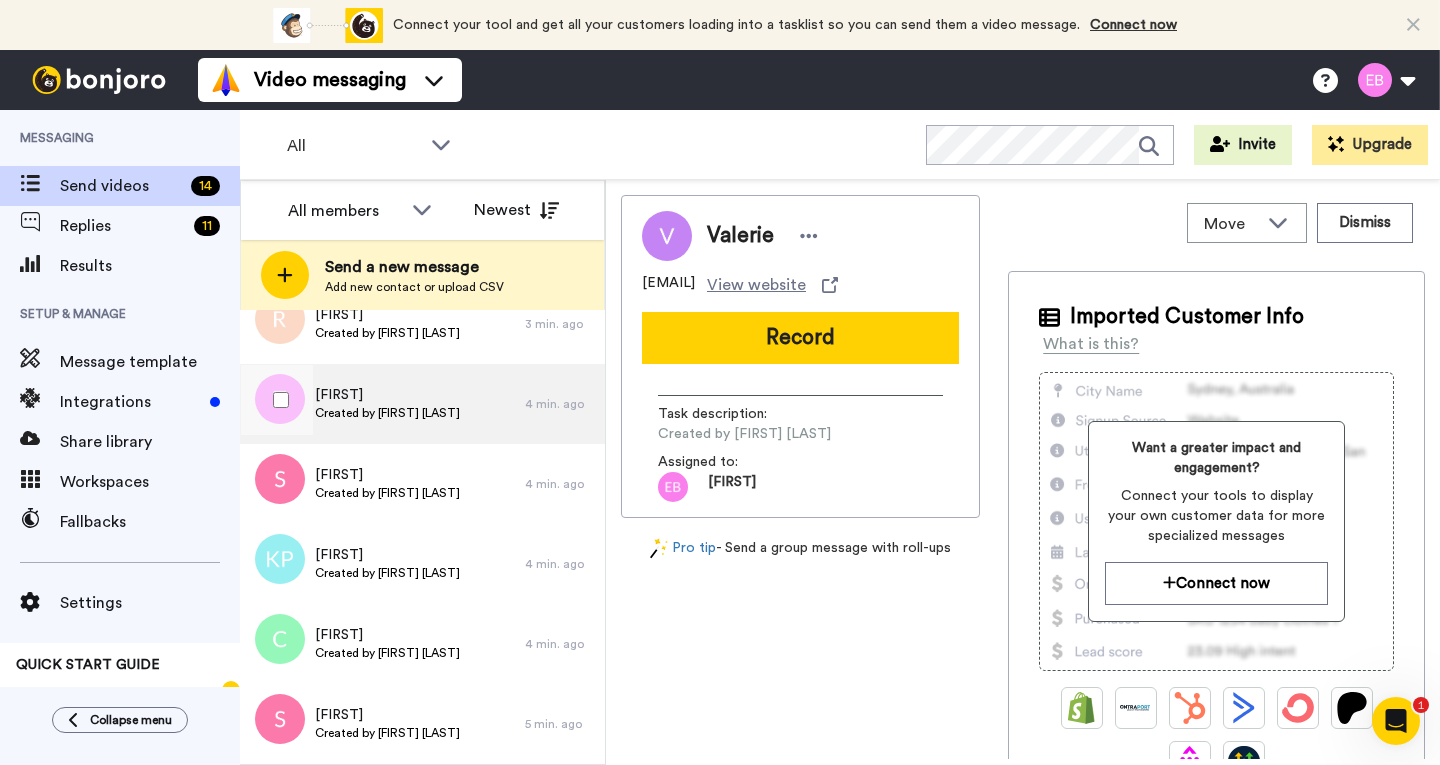 click on "Created by Ellen Bathgate" at bounding box center [387, 413] 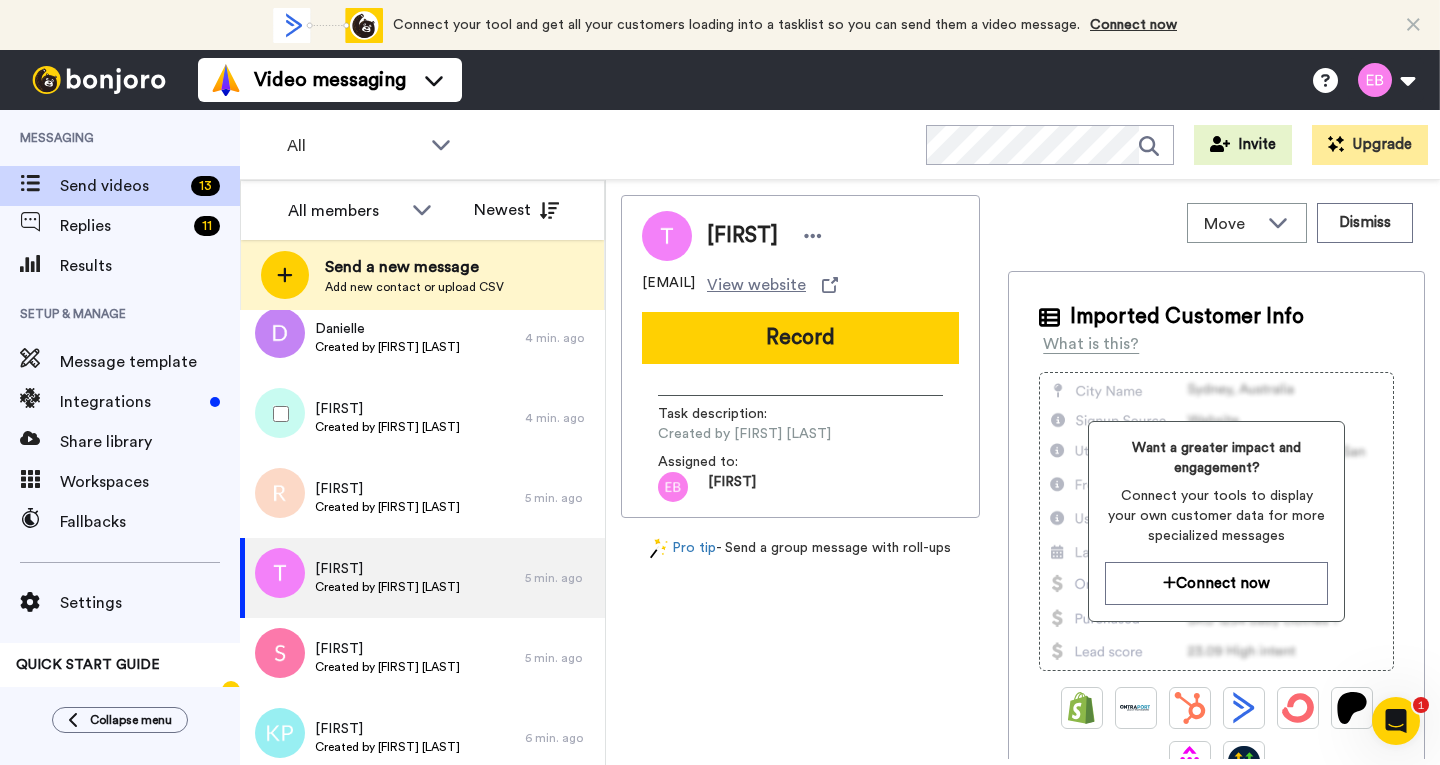 scroll, scrollTop: 511, scrollLeft: 0, axis: vertical 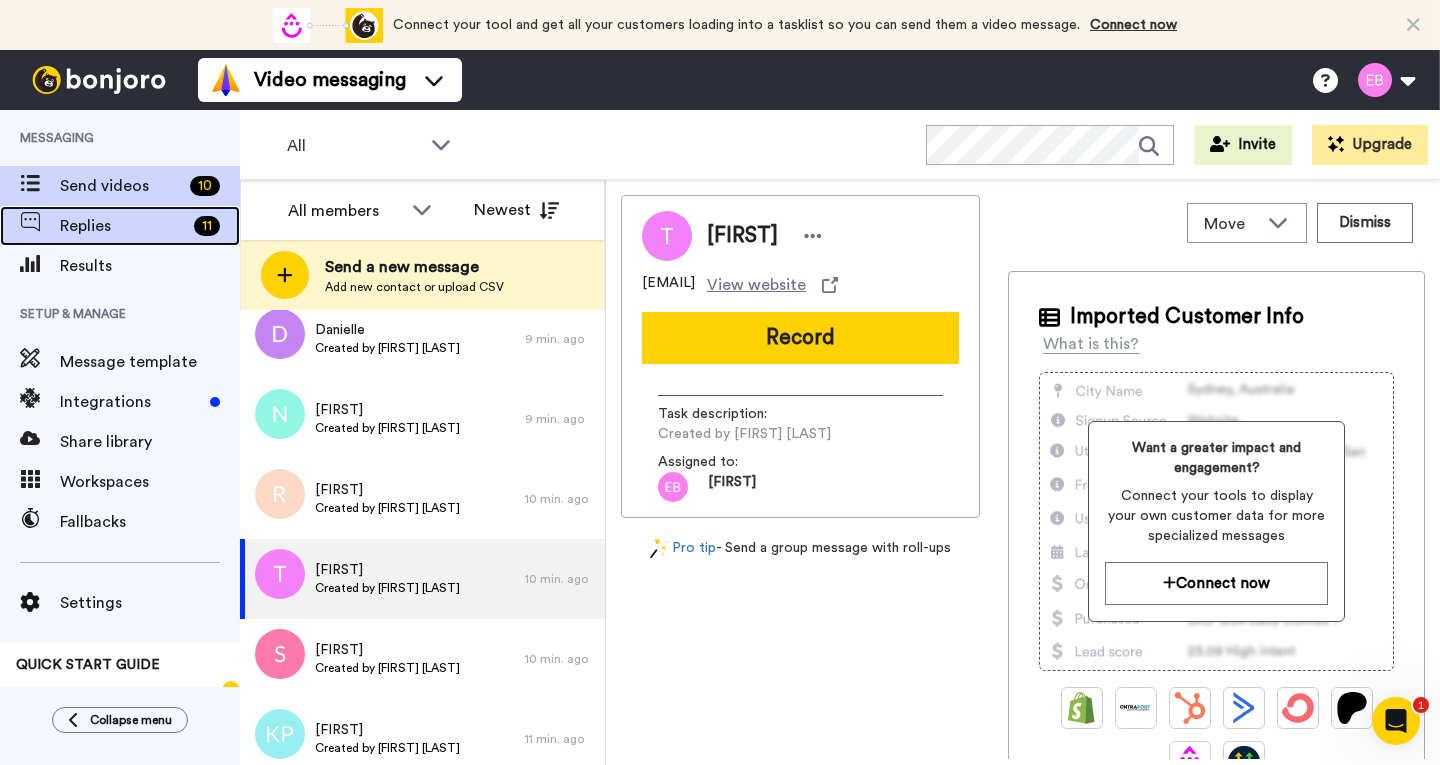 click on "Replies" at bounding box center [123, 226] 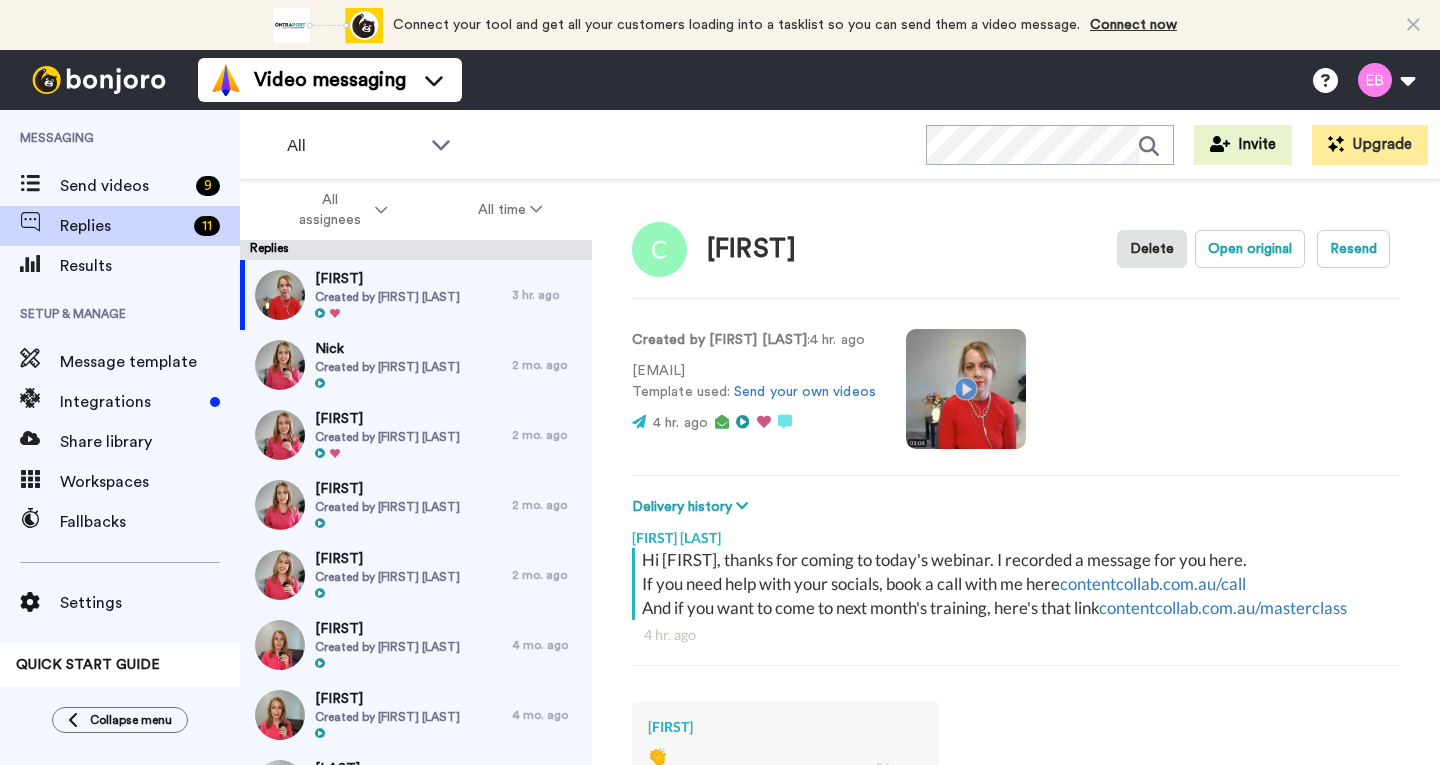 scroll, scrollTop: 0, scrollLeft: 0, axis: both 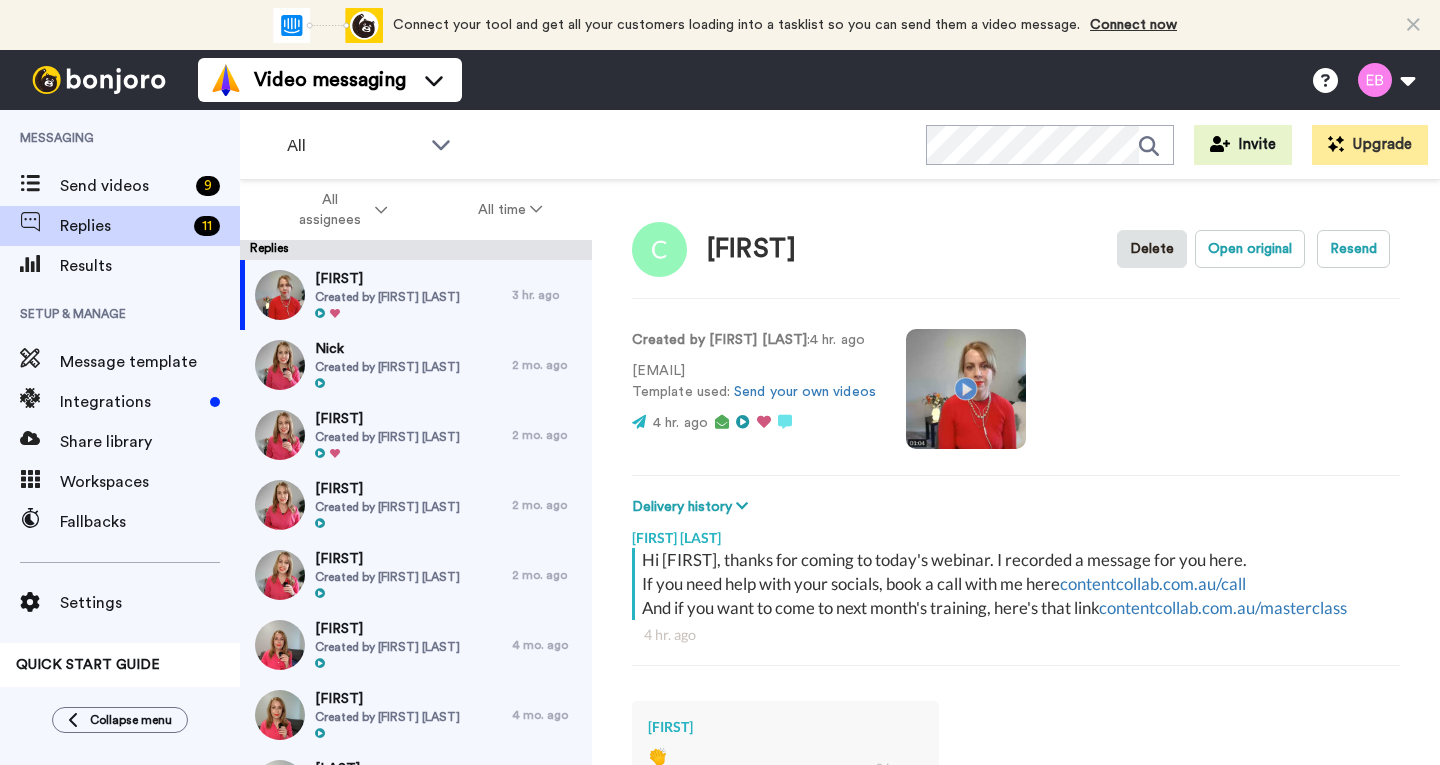 type on "x" 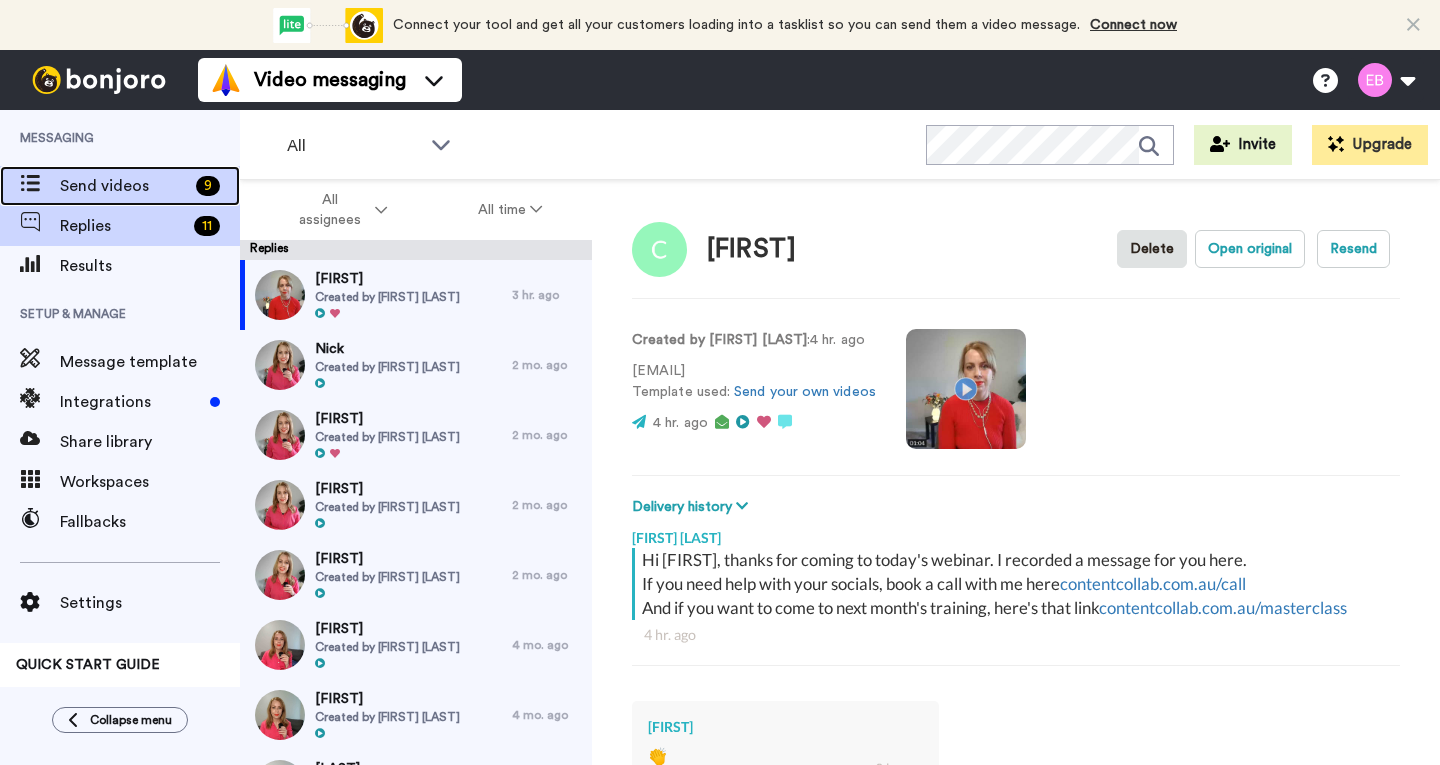 click on "Send videos" at bounding box center [124, 186] 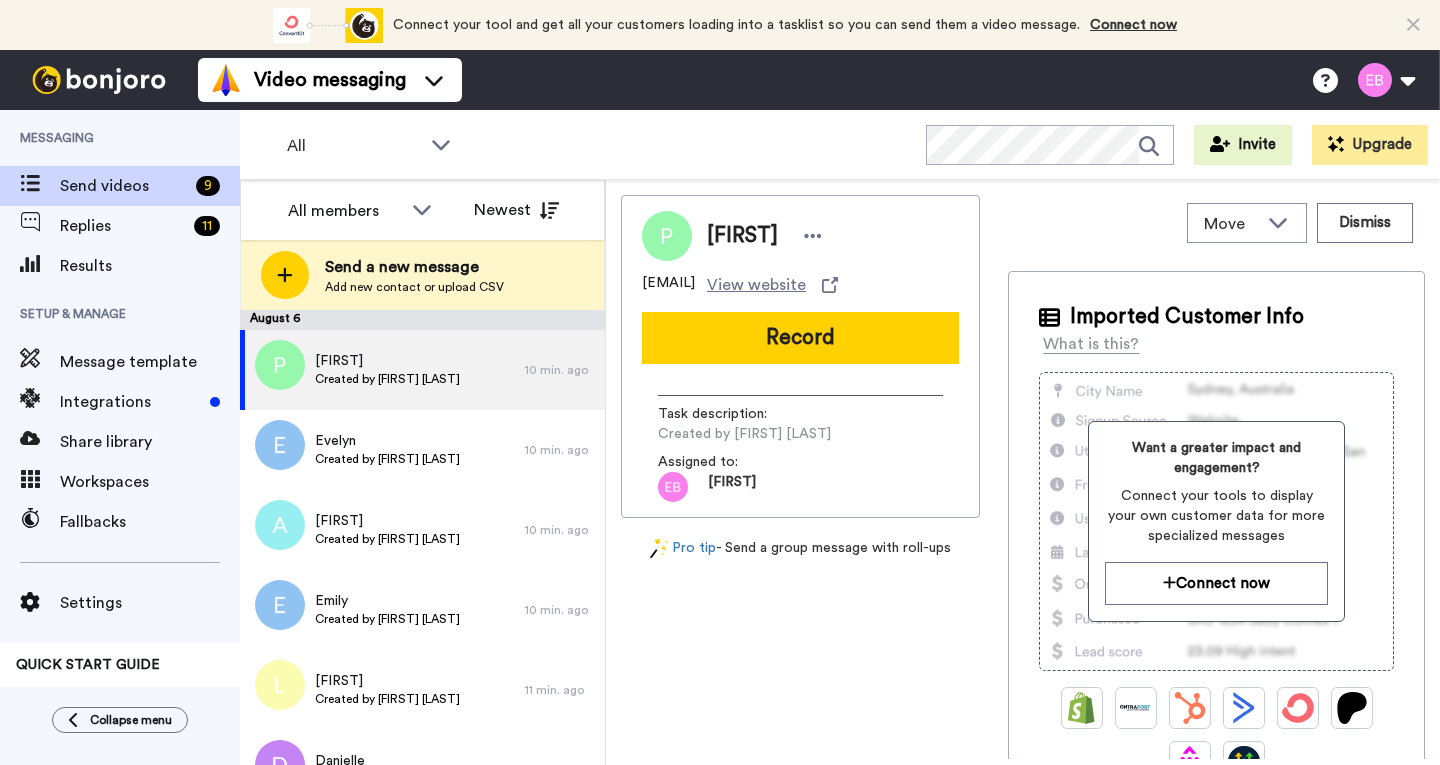 scroll, scrollTop: 0, scrollLeft: 0, axis: both 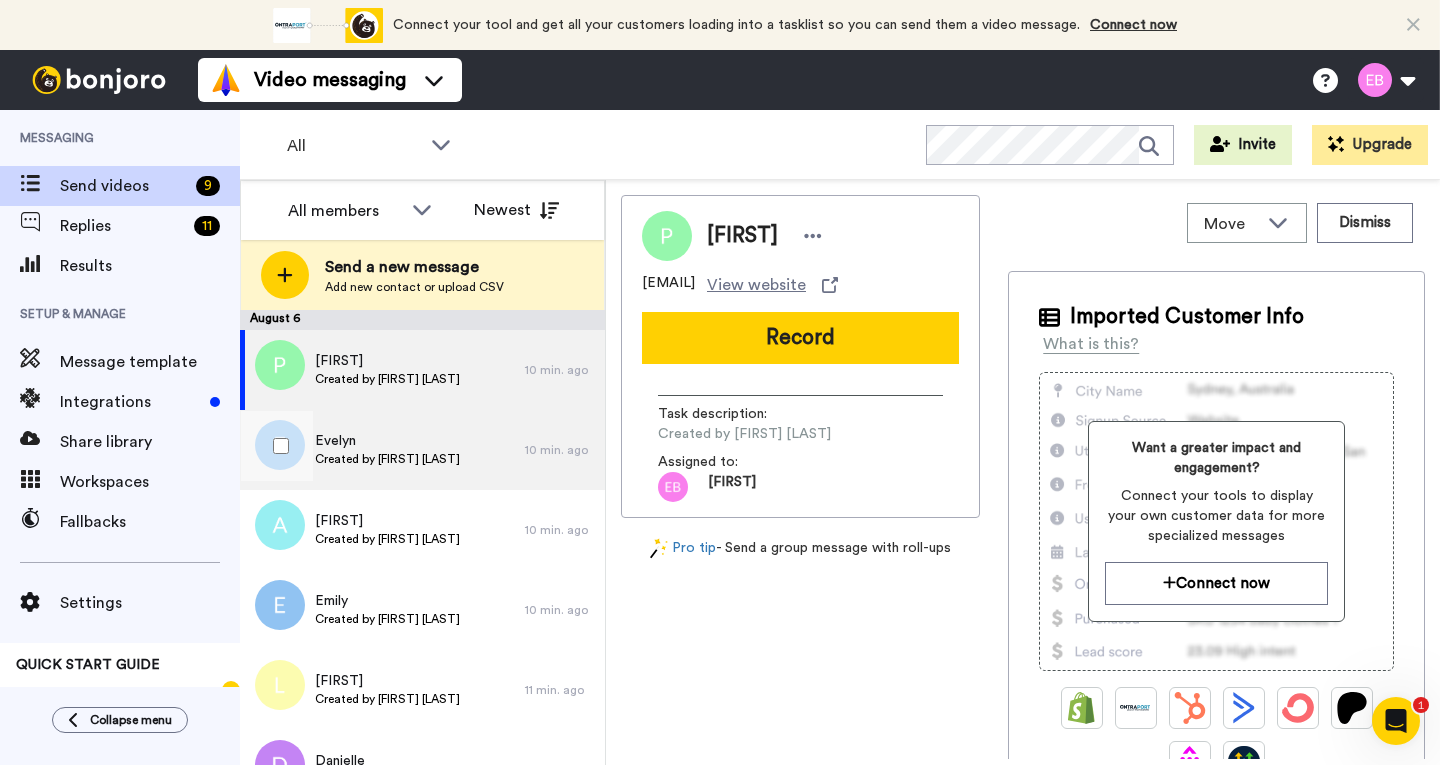 click on "Evelyn" at bounding box center (387, 441) 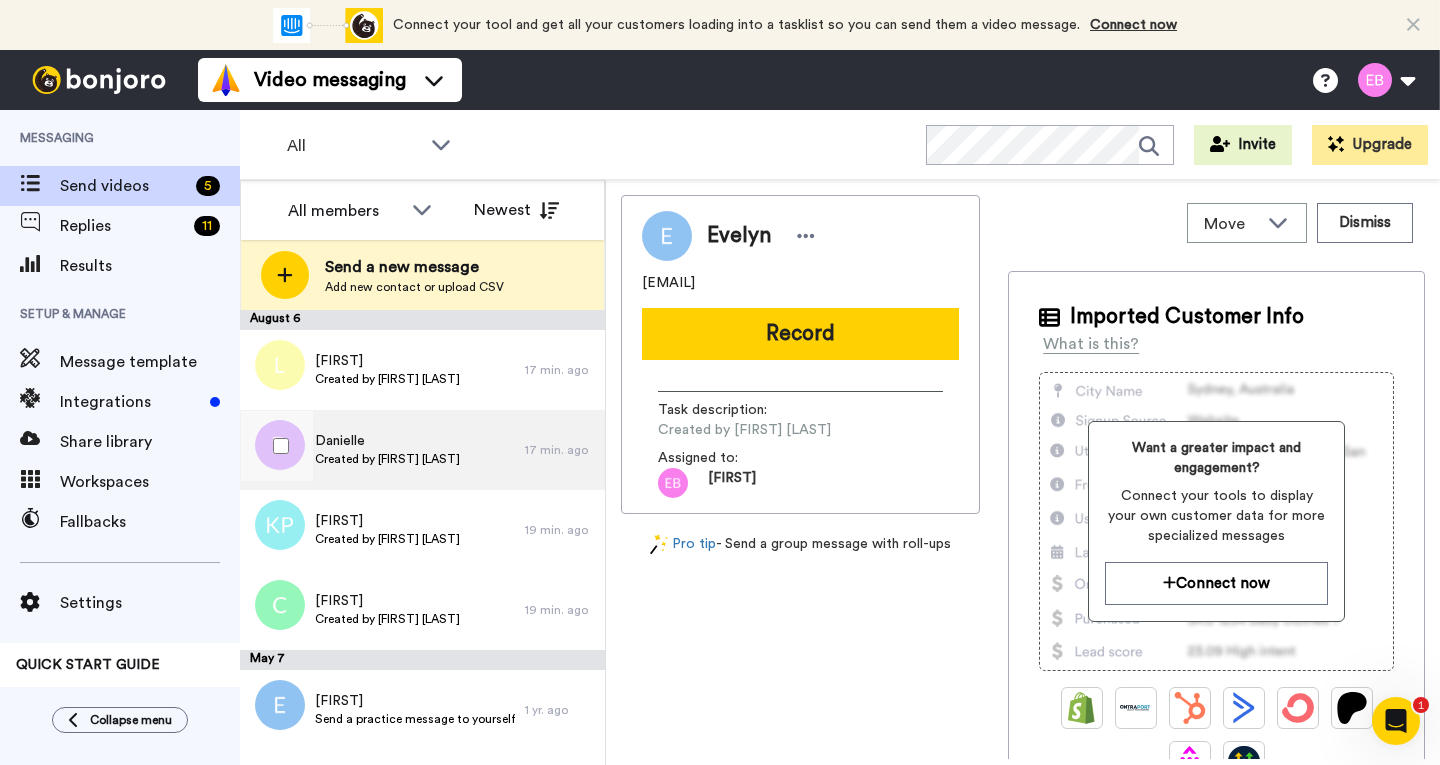click on "Danielle" at bounding box center (387, 441) 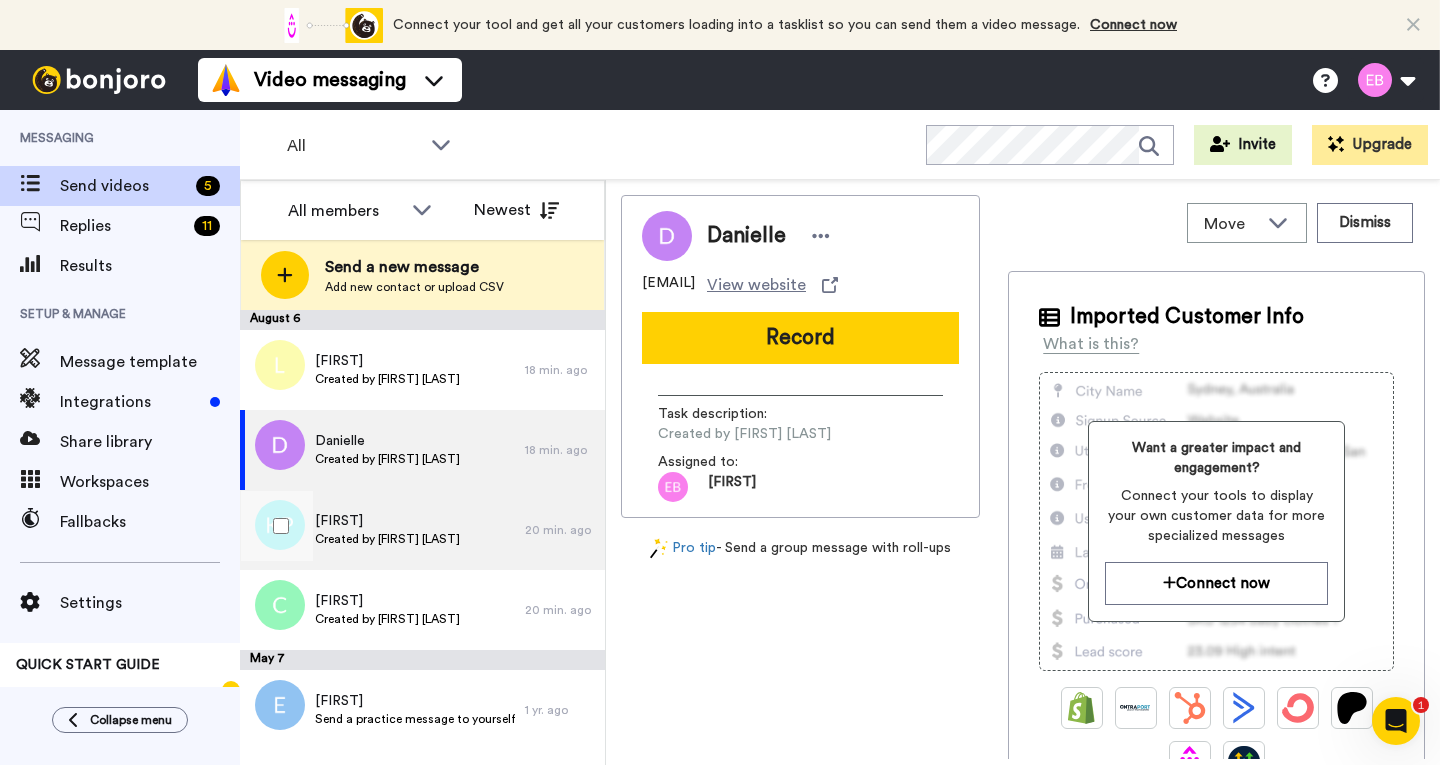 click on "Kirsty Created by Ellen Bathgate" at bounding box center [382, 530] 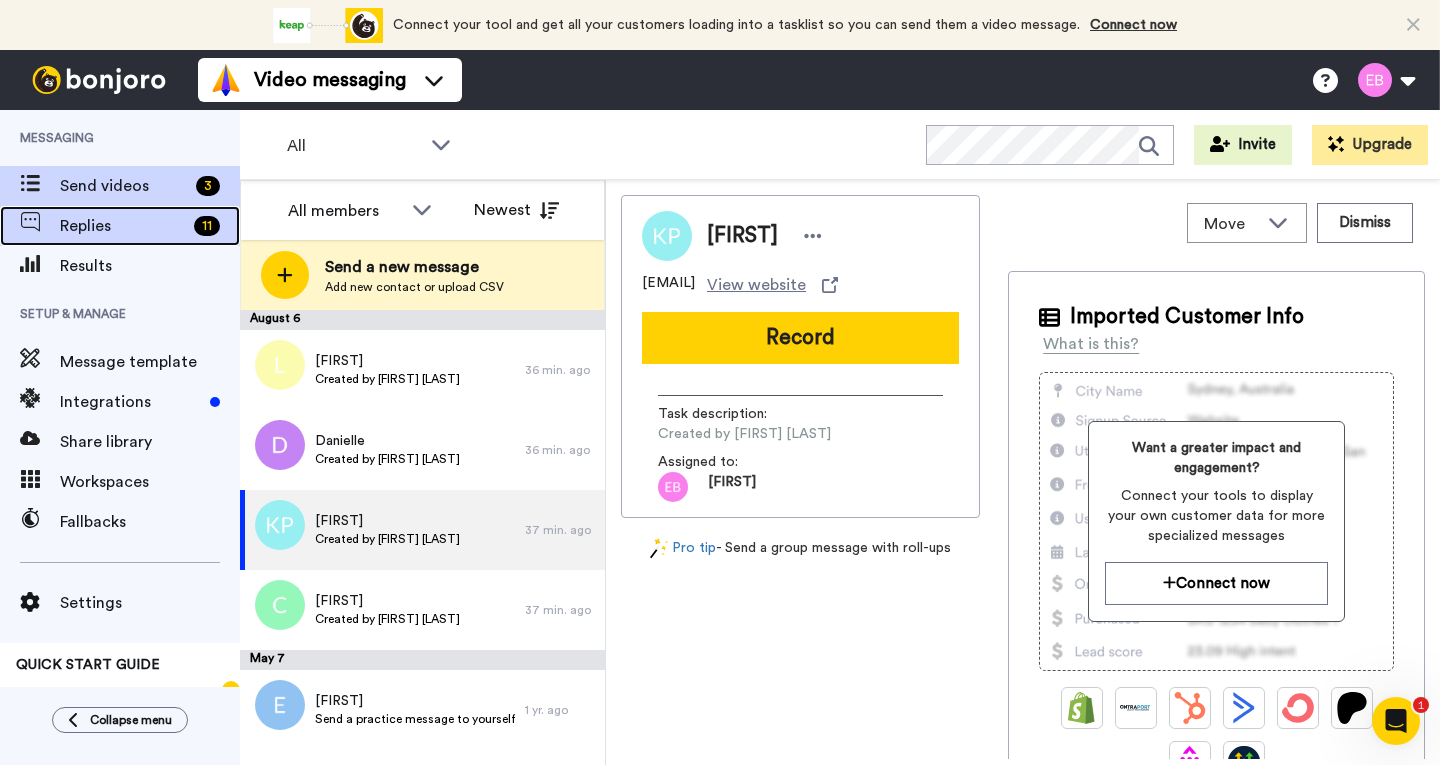 click on "Replies" at bounding box center (123, 226) 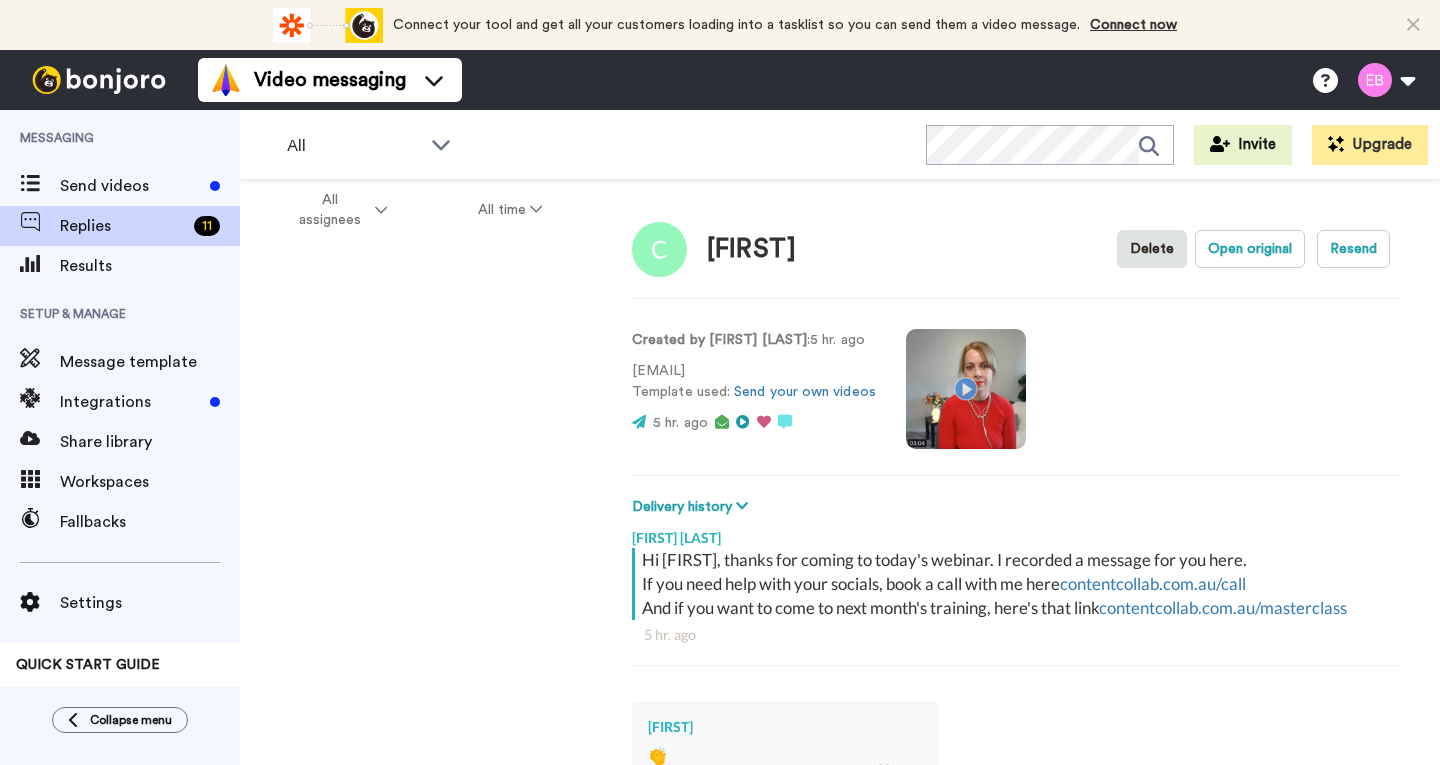 scroll, scrollTop: 0, scrollLeft: 0, axis: both 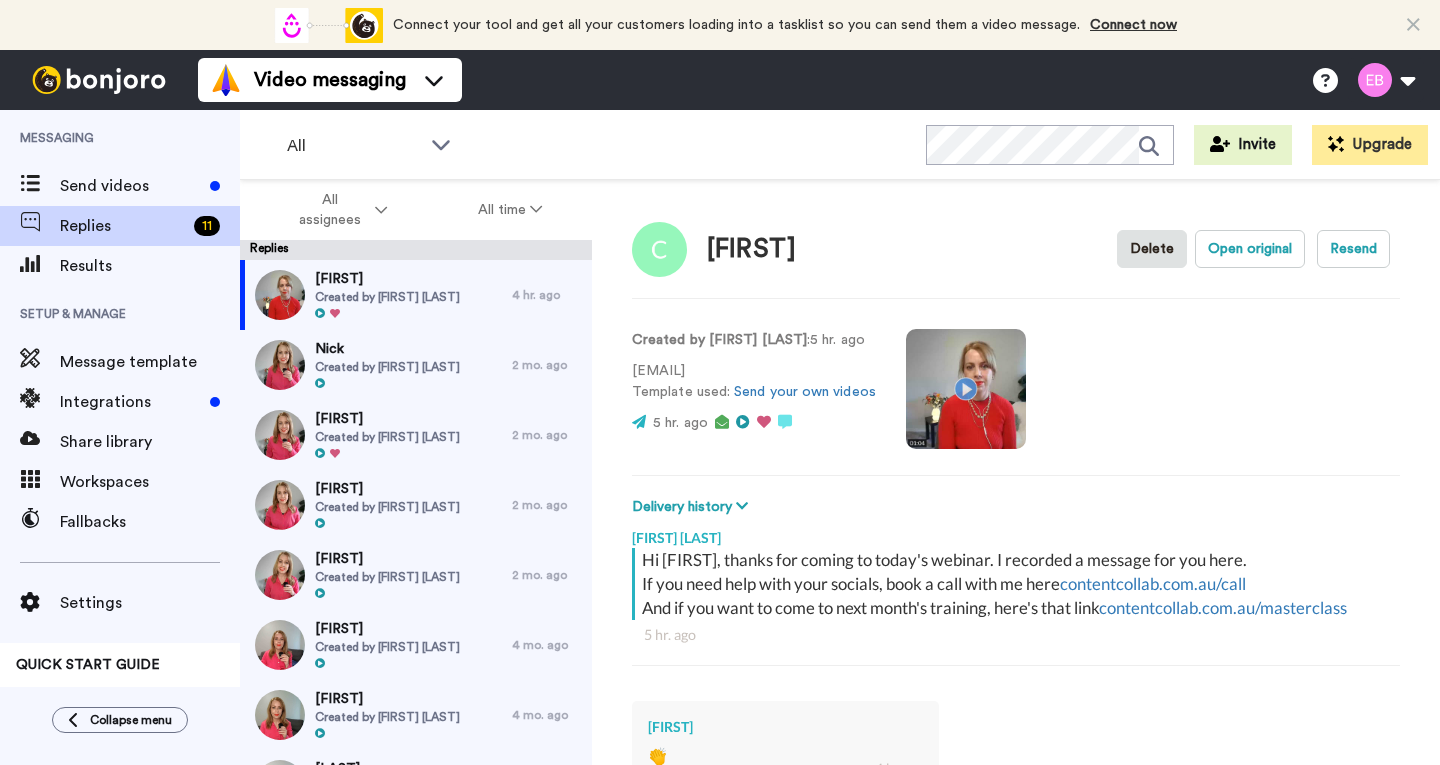 type on "x" 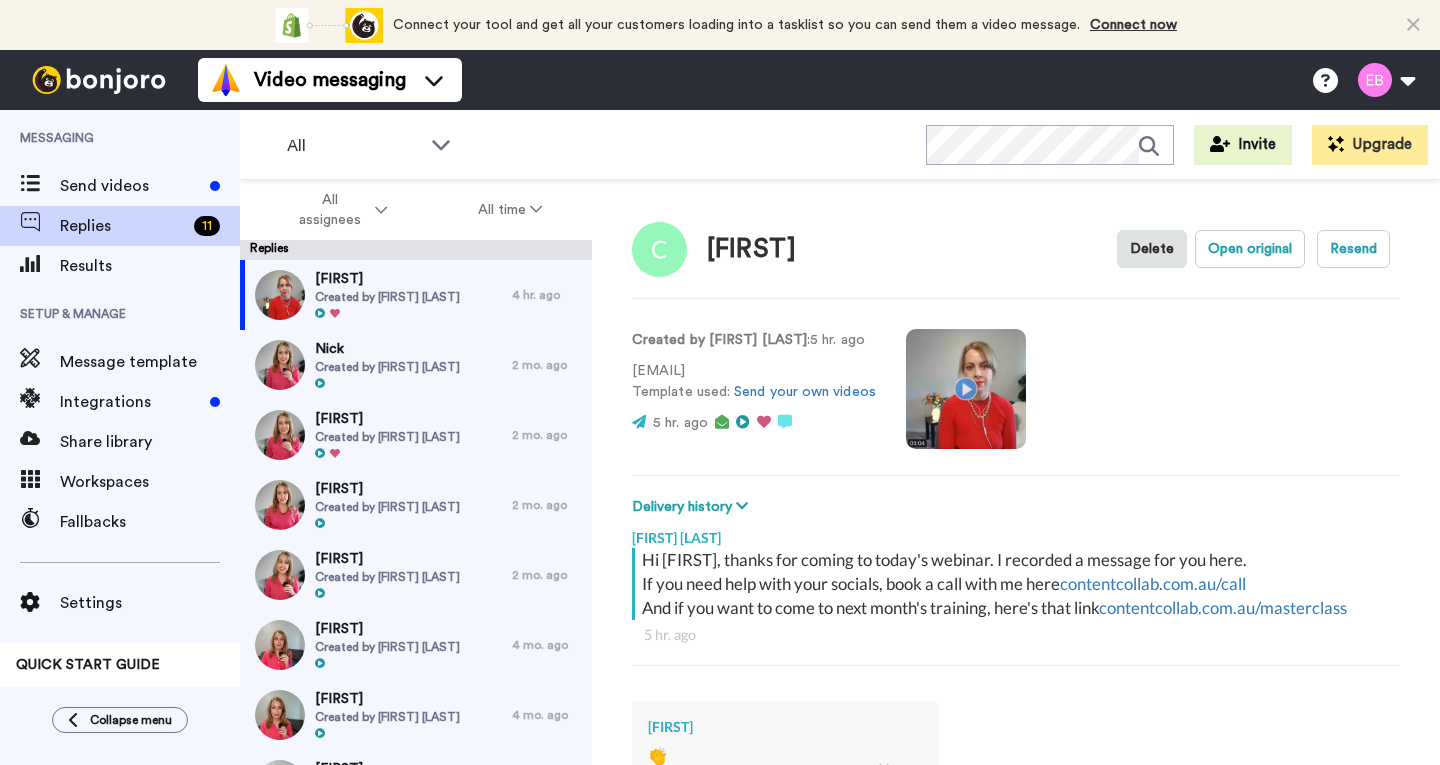 scroll, scrollTop: 0, scrollLeft: 0, axis: both 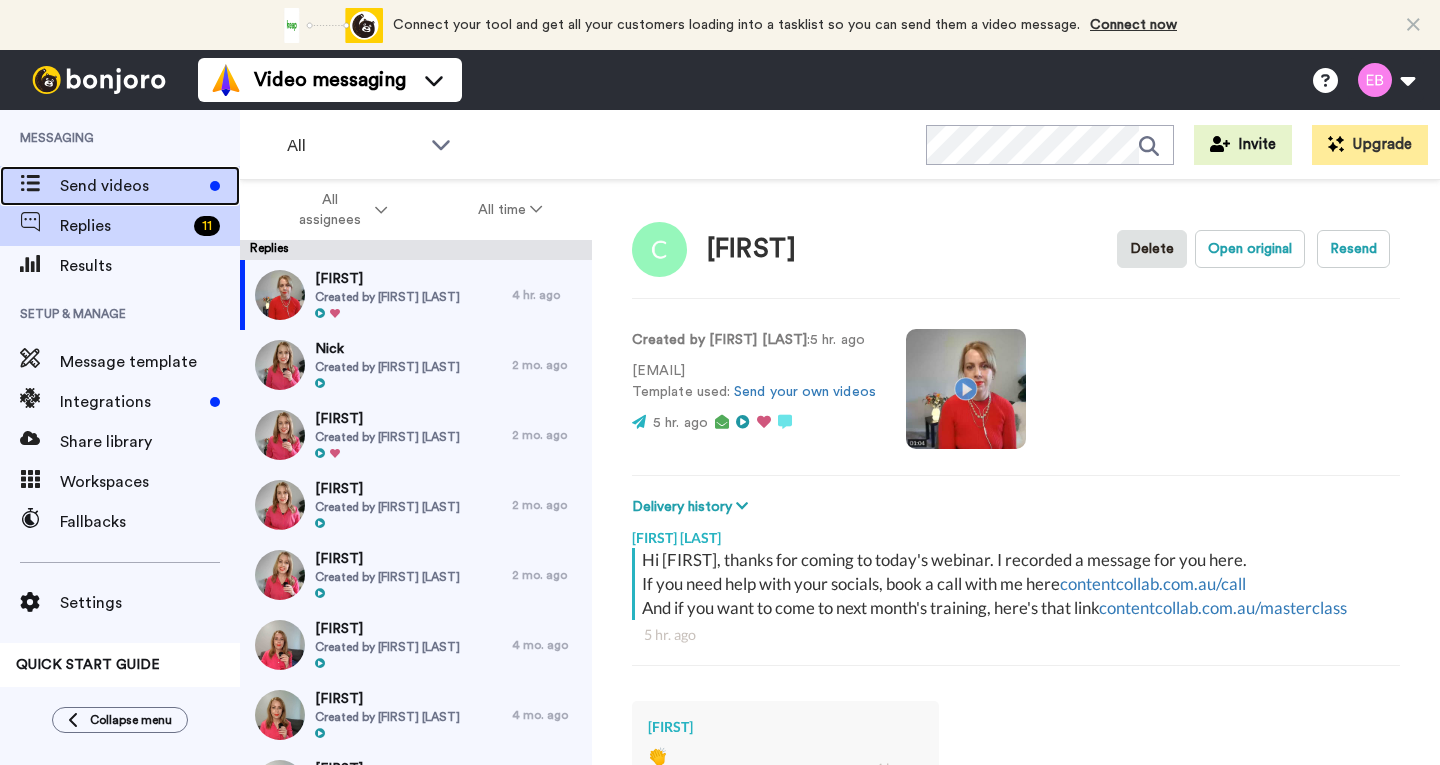 click on "Send videos" at bounding box center (131, 186) 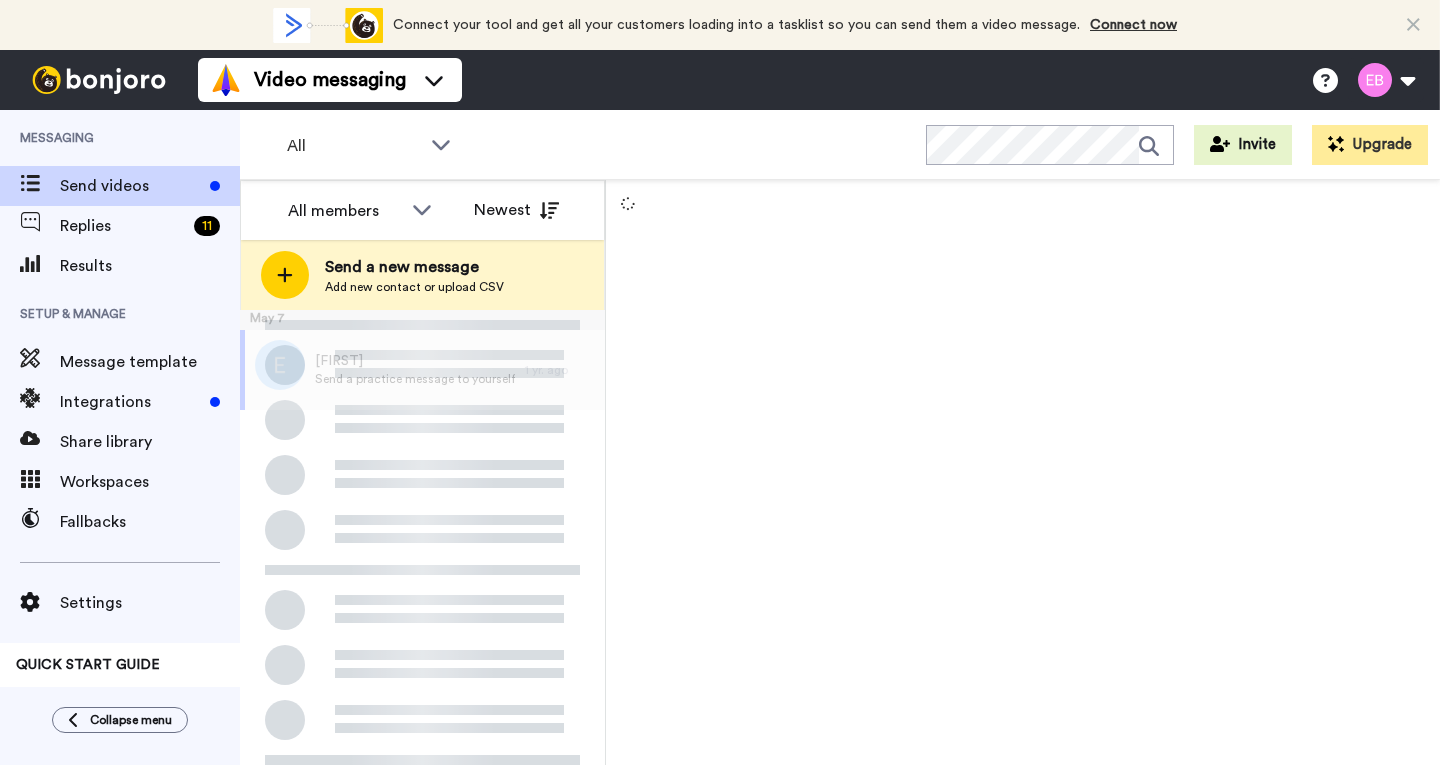 scroll, scrollTop: 0, scrollLeft: 0, axis: both 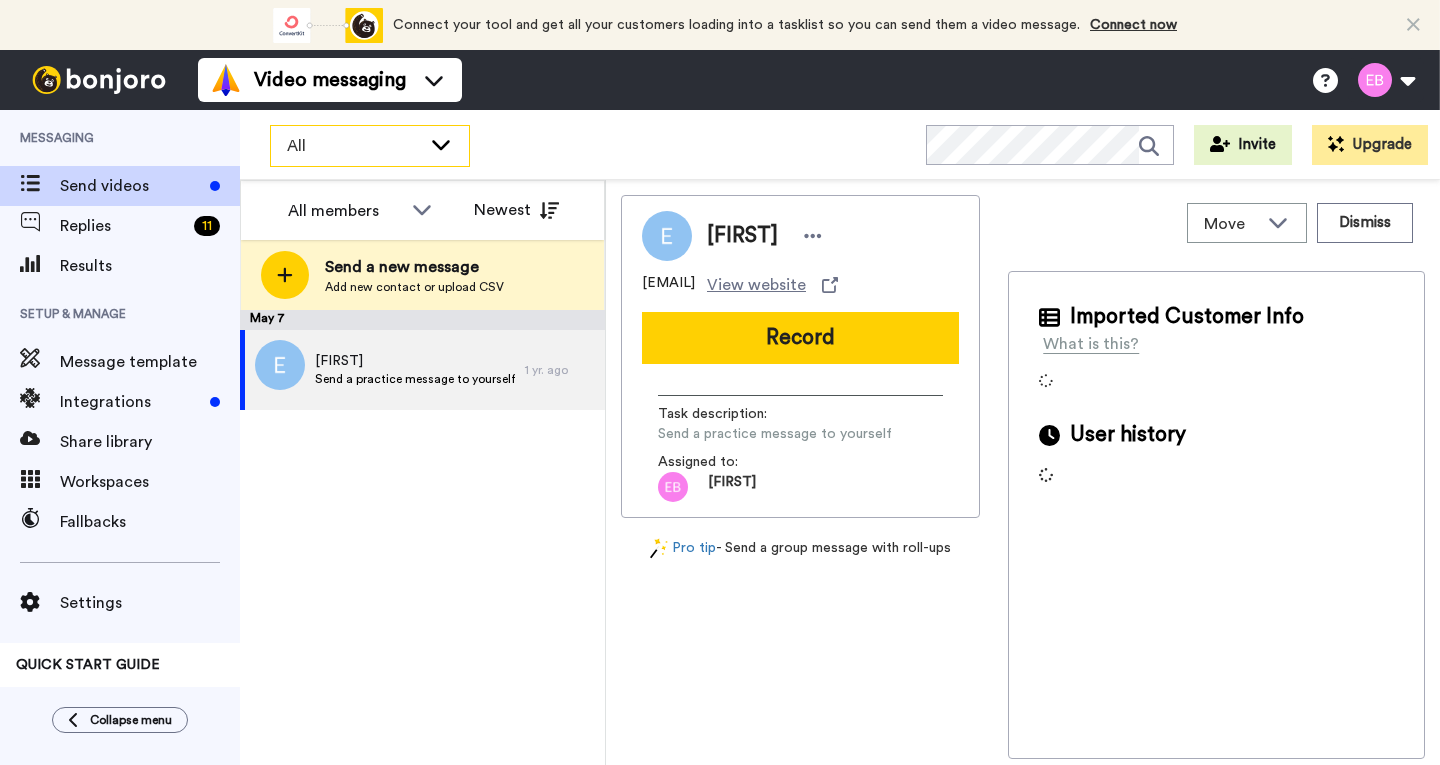 click 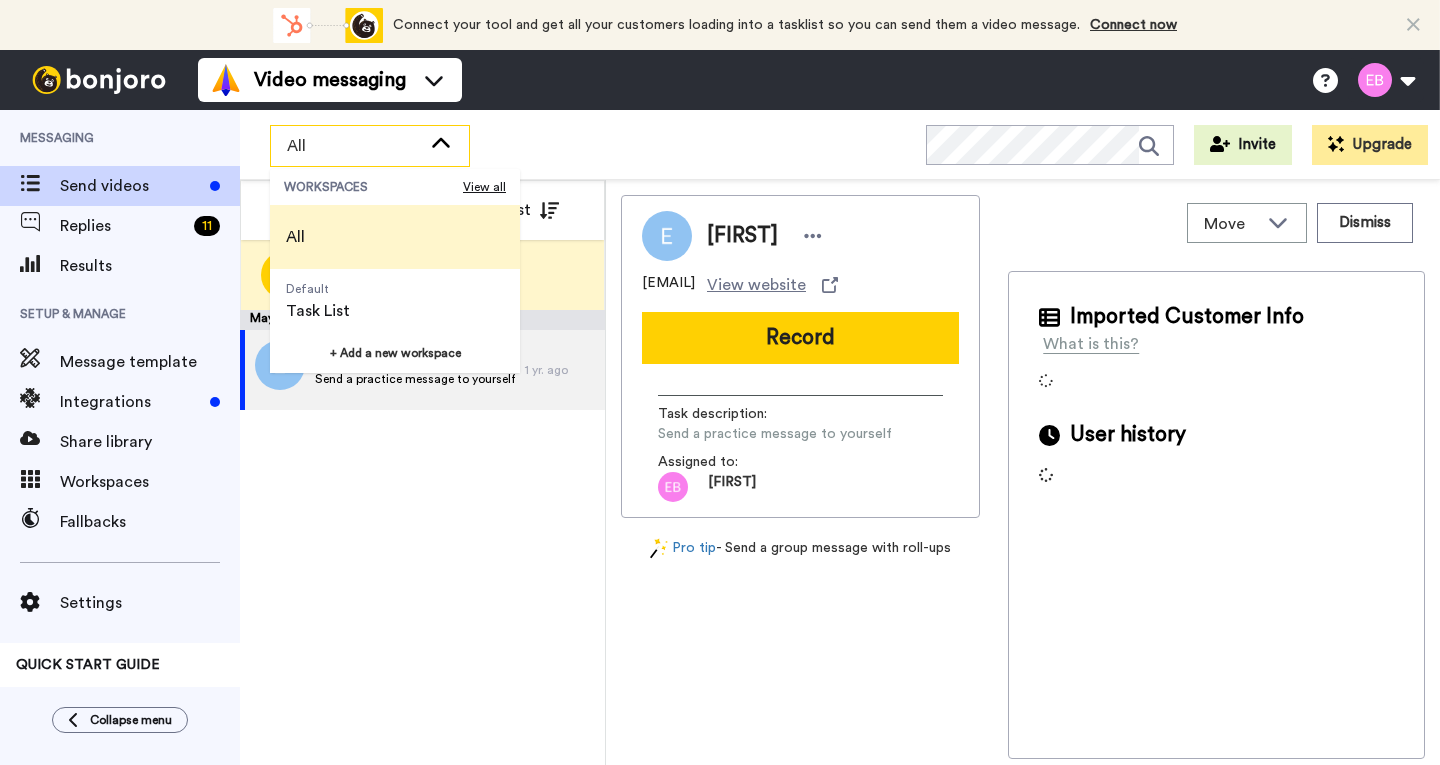click 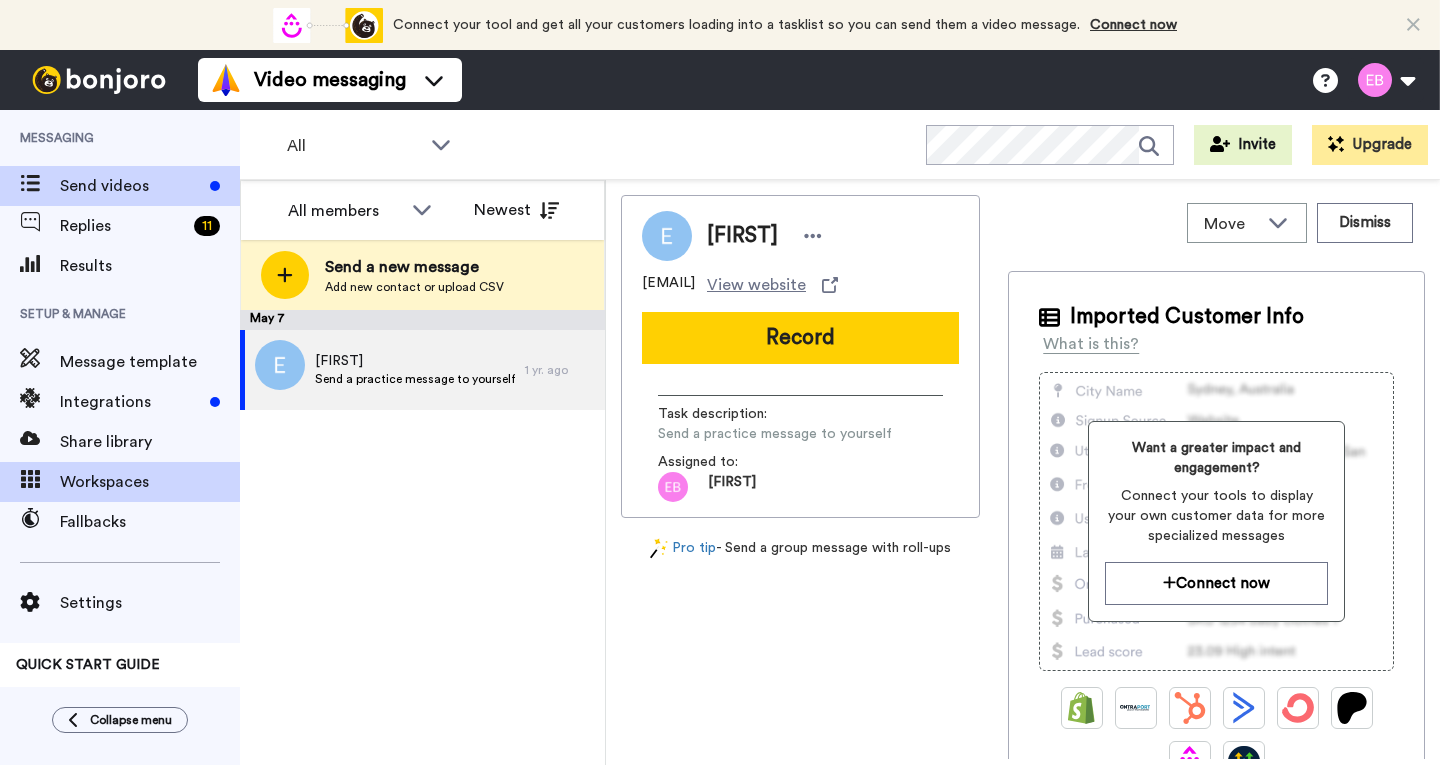 scroll, scrollTop: 44, scrollLeft: 0, axis: vertical 